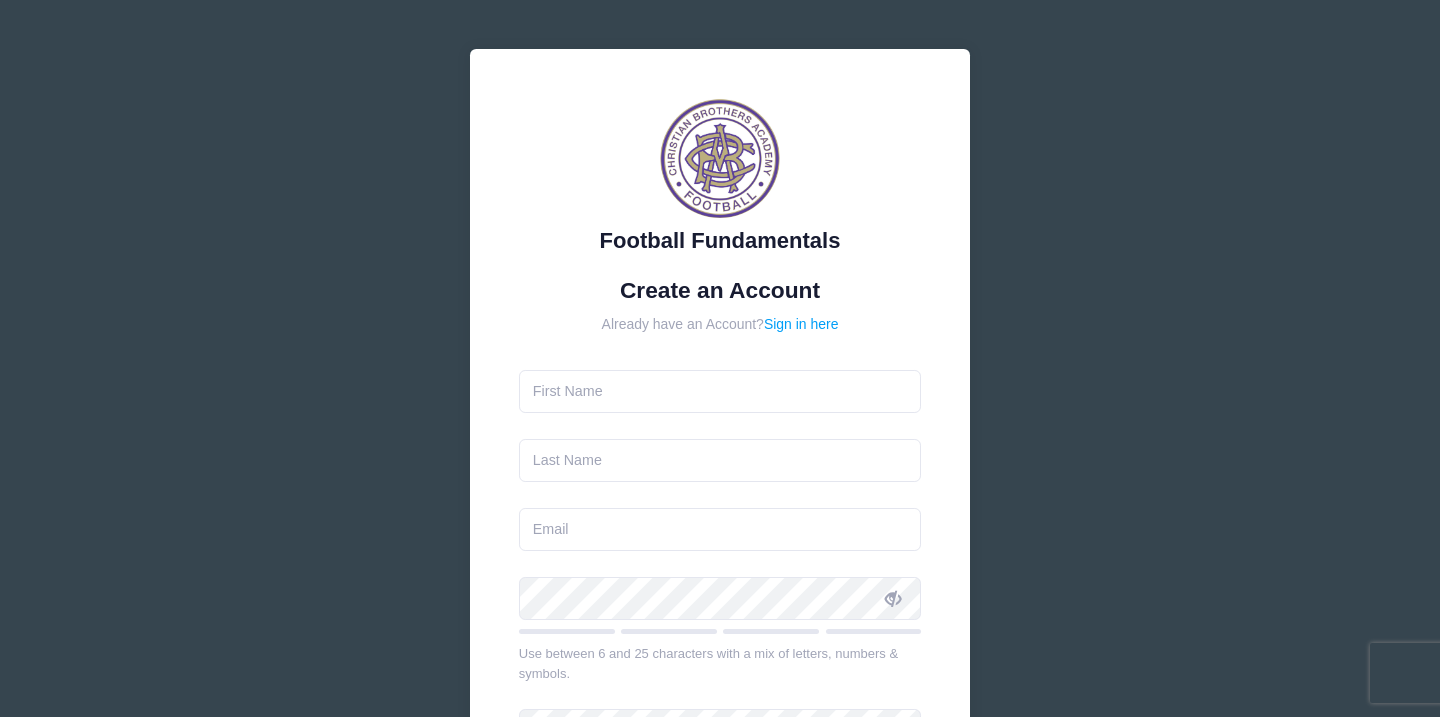 scroll, scrollTop: 0, scrollLeft: 0, axis: both 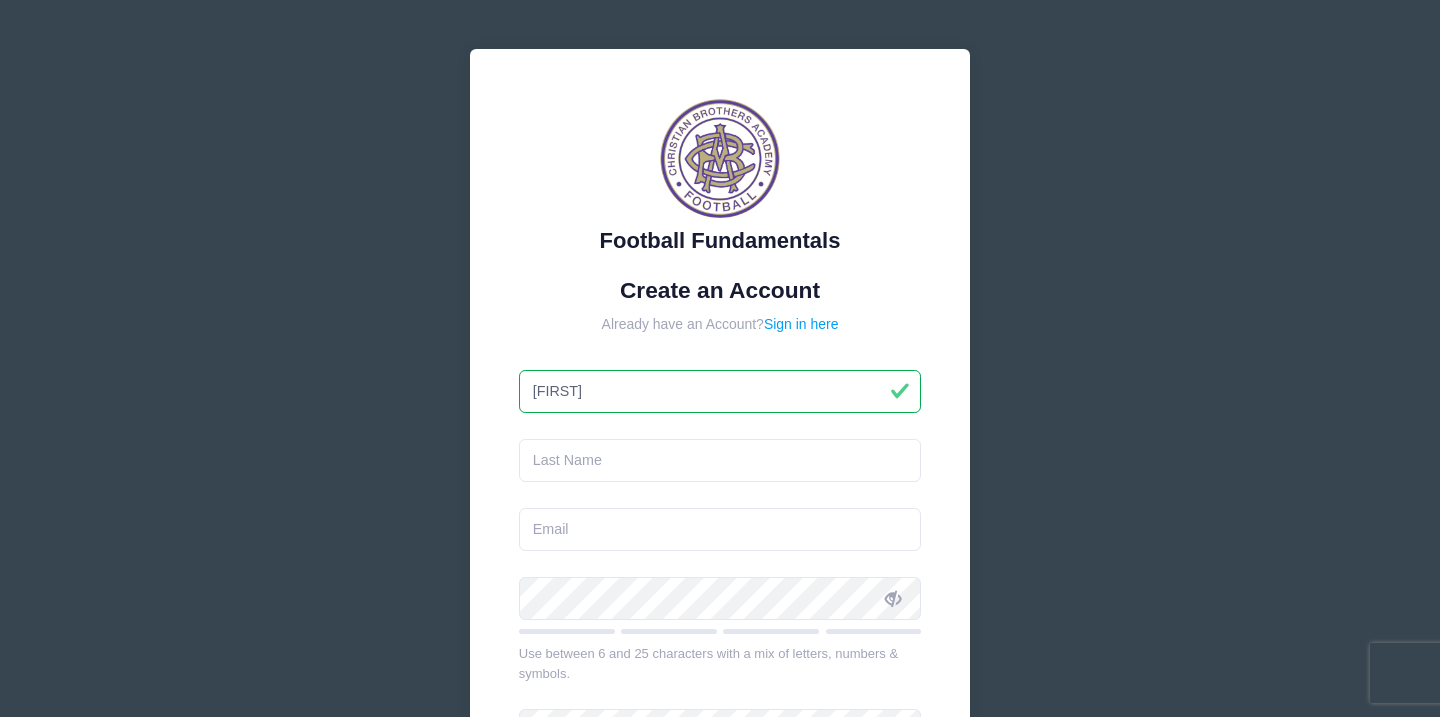 type on "[FIRST]" 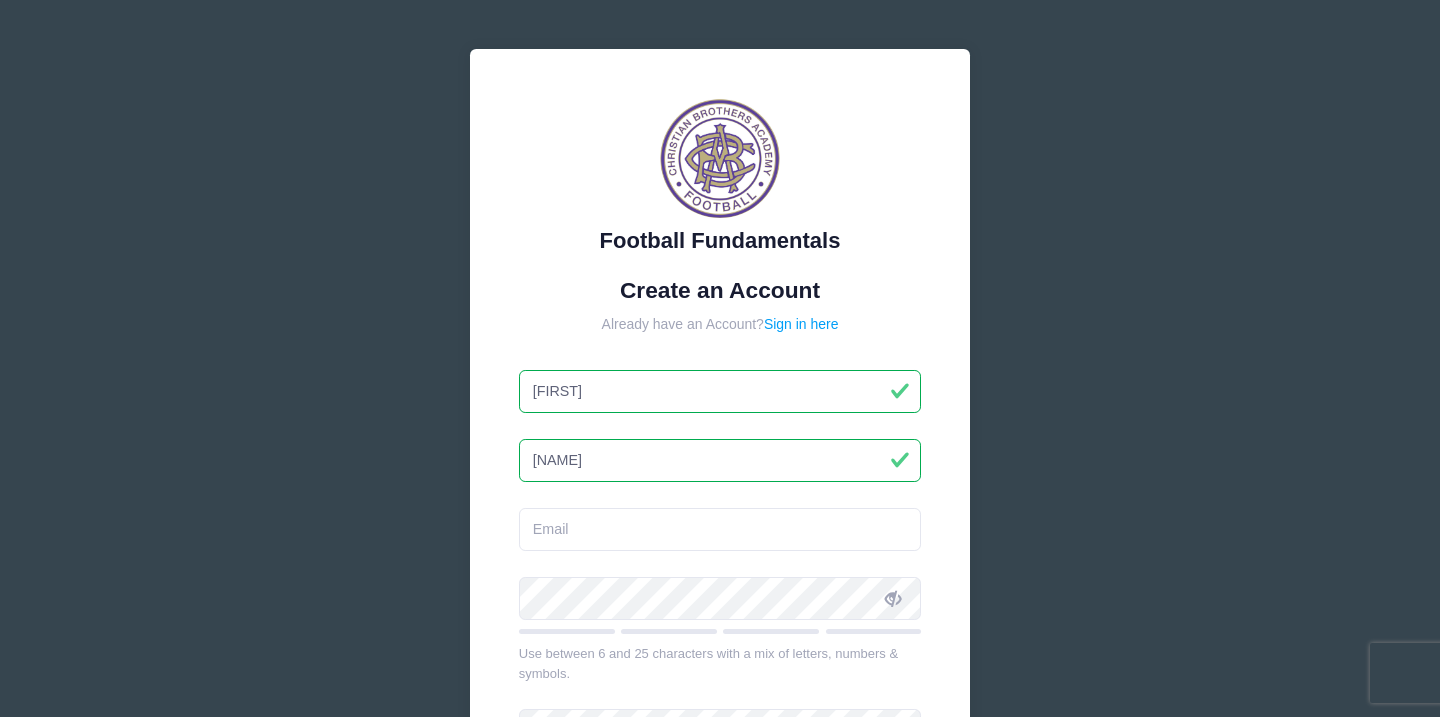 type on "[NAME]" 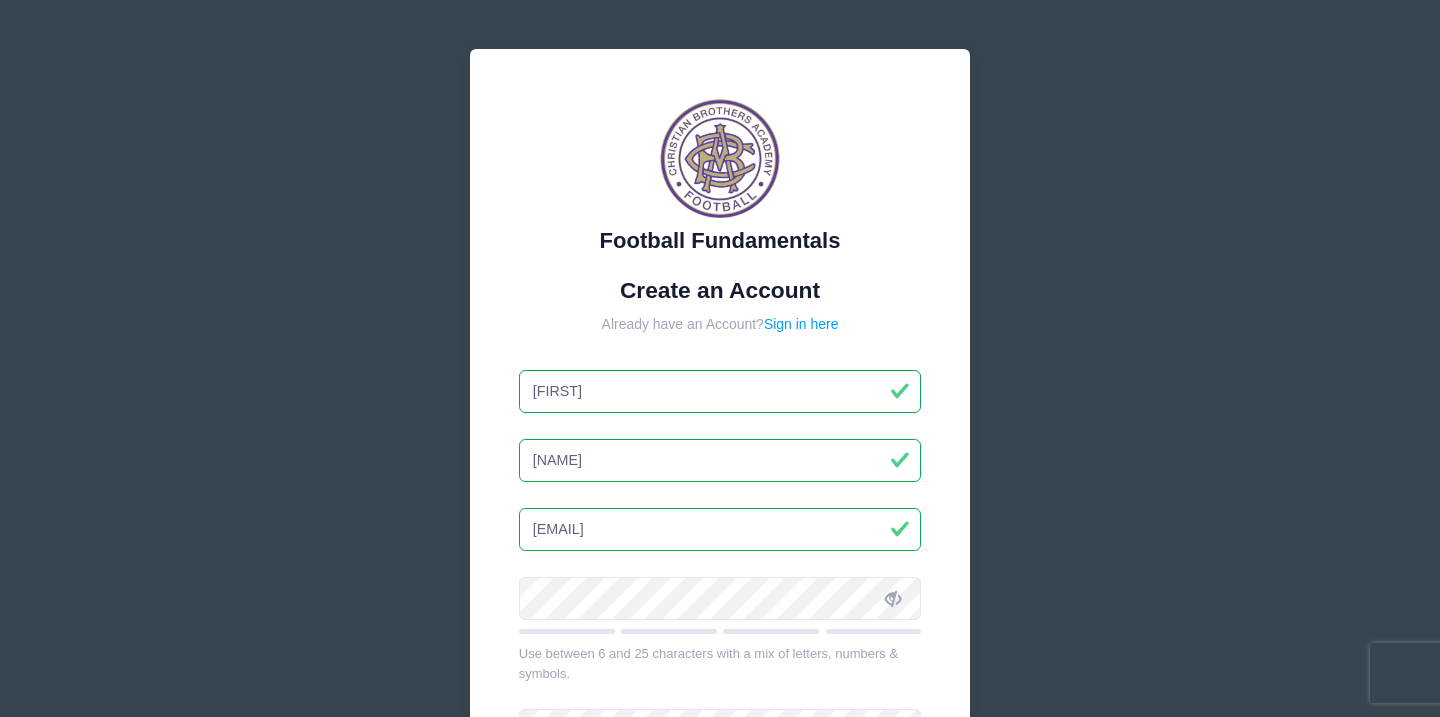 type on "[EMAIL]" 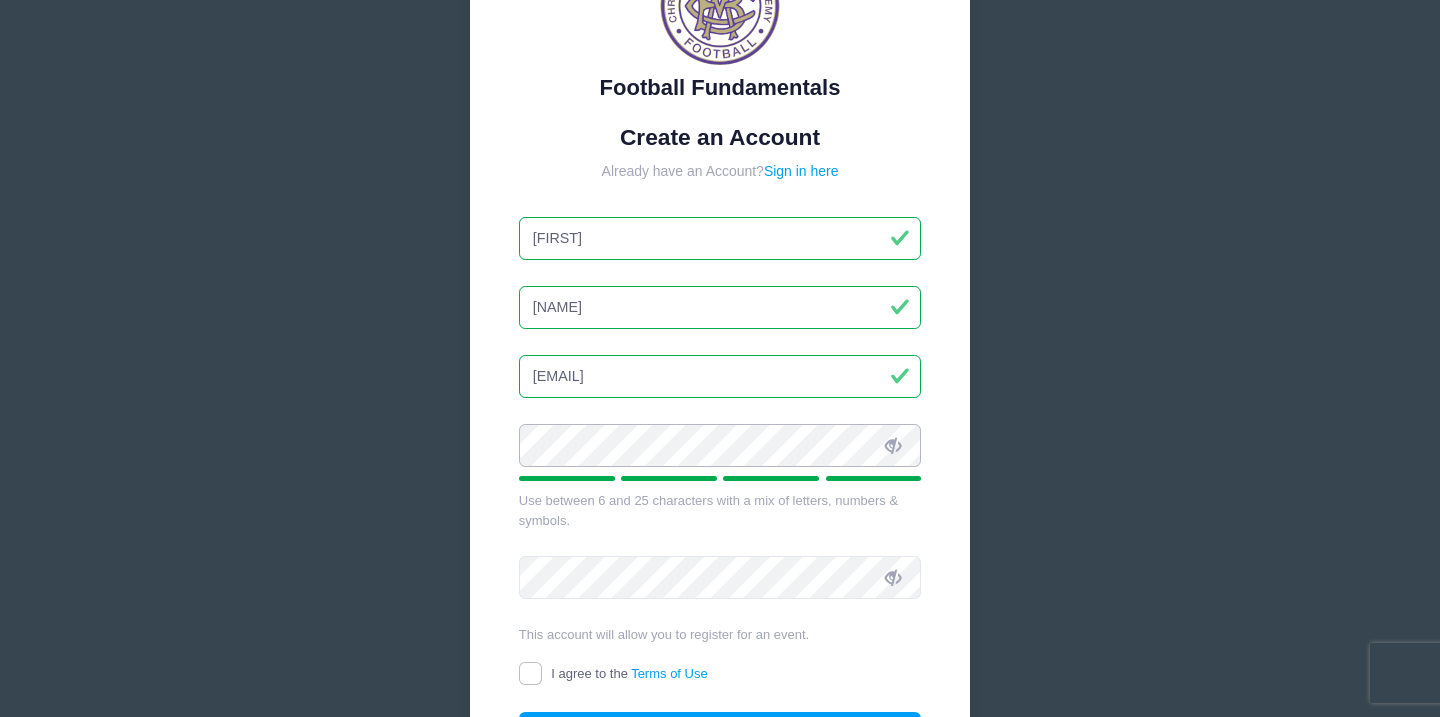 scroll, scrollTop: 151, scrollLeft: 0, axis: vertical 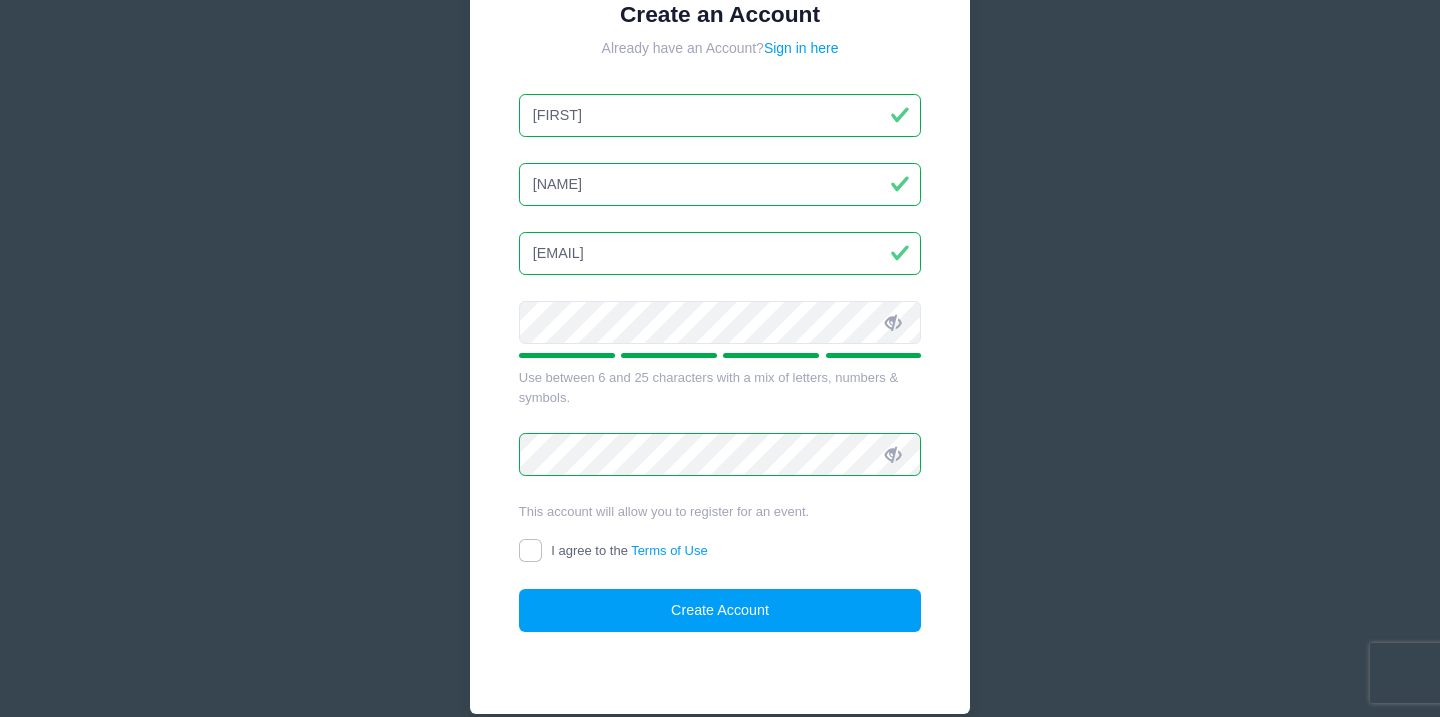click on "I agree to the
Terms of Use" at bounding box center [530, 550] 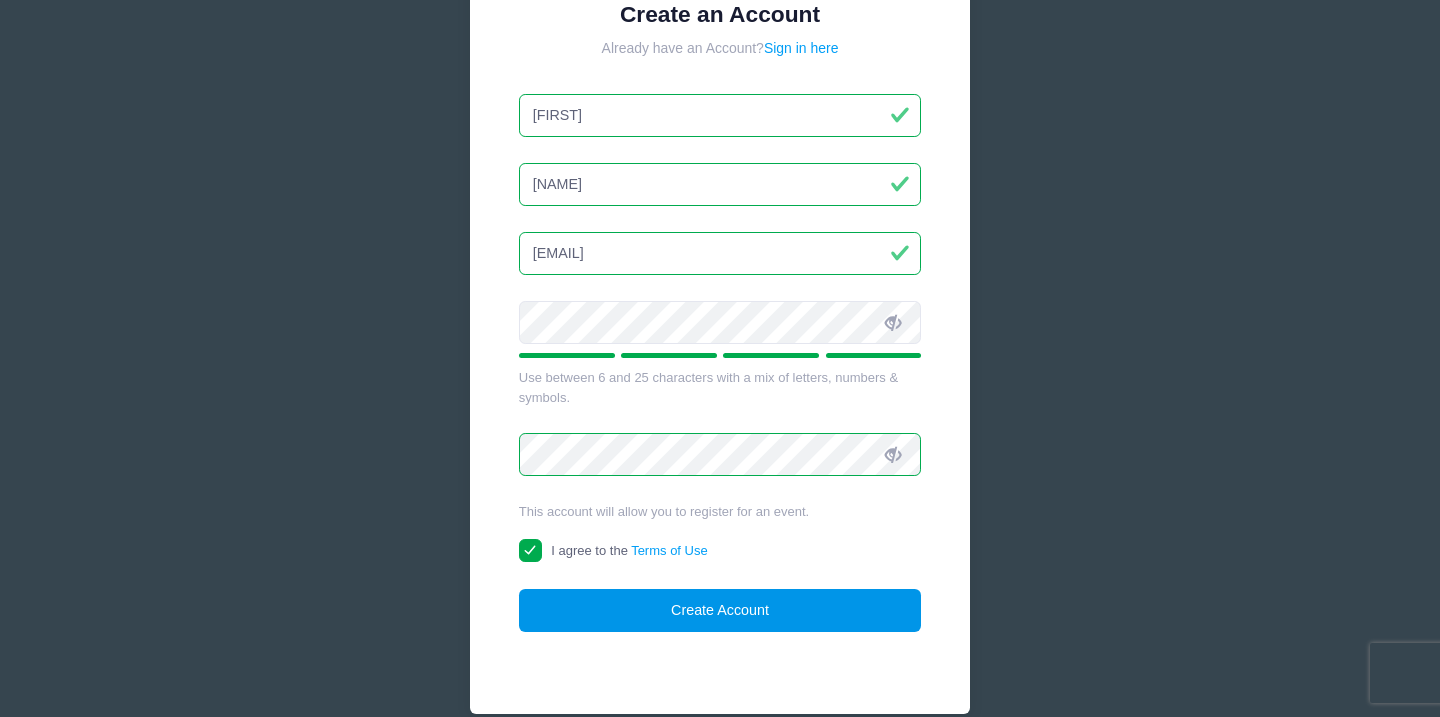 click on "Create Account" at bounding box center [720, 610] 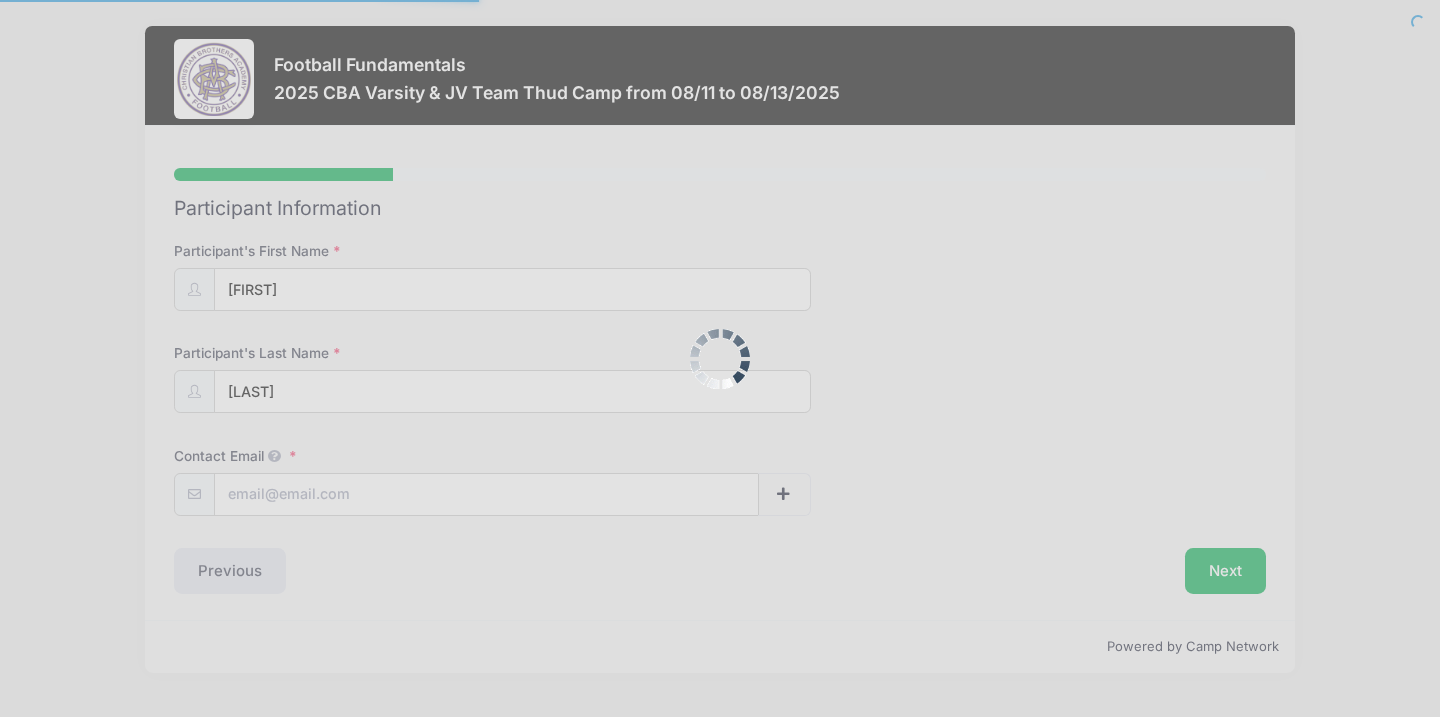 scroll, scrollTop: 0, scrollLeft: 0, axis: both 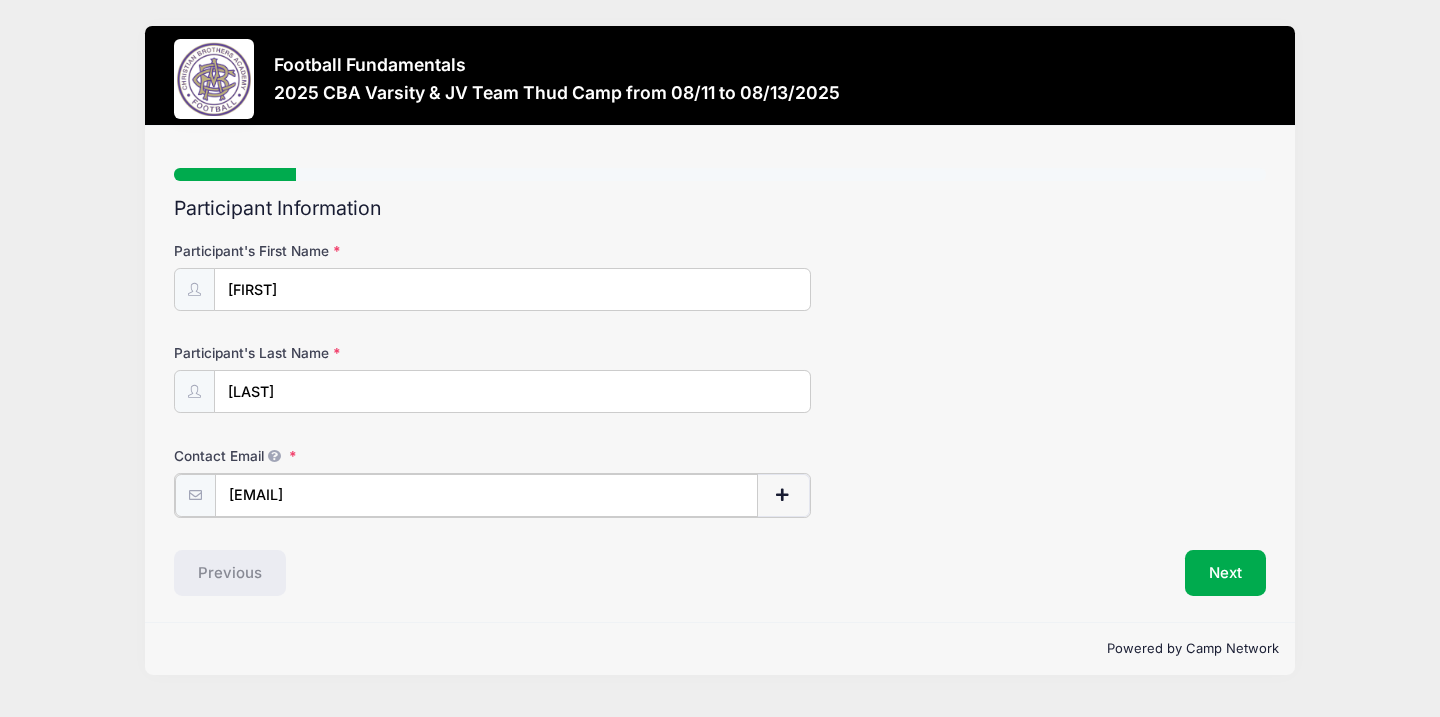 type on "[EMAIL]" 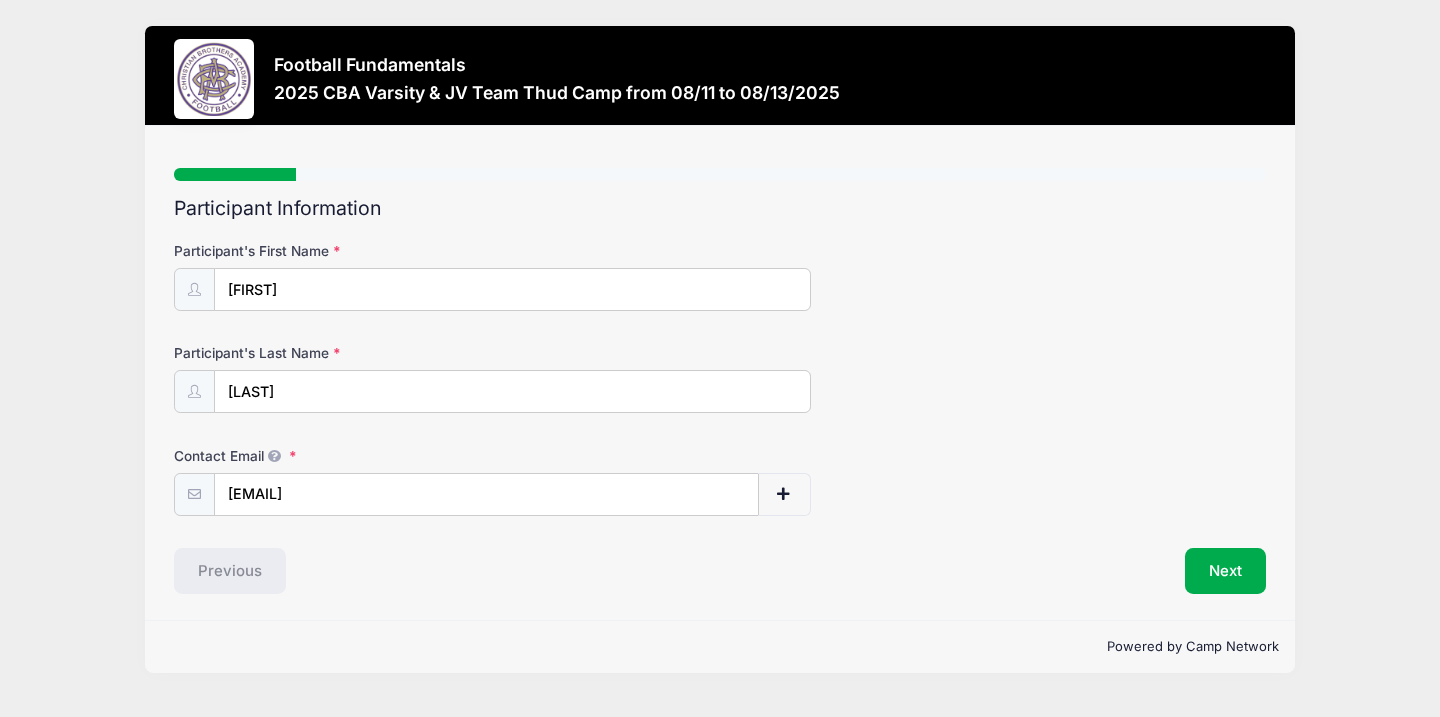 click on "Step  1 /7
Step 1
Step 2
Step 3
Step 4
Step 5
Step 6
Policies
Extra Items
Summary
Participant Information
Participant's First Name
[FIRST]
Participant's Last Name [LAST] NN" at bounding box center (720, 373) 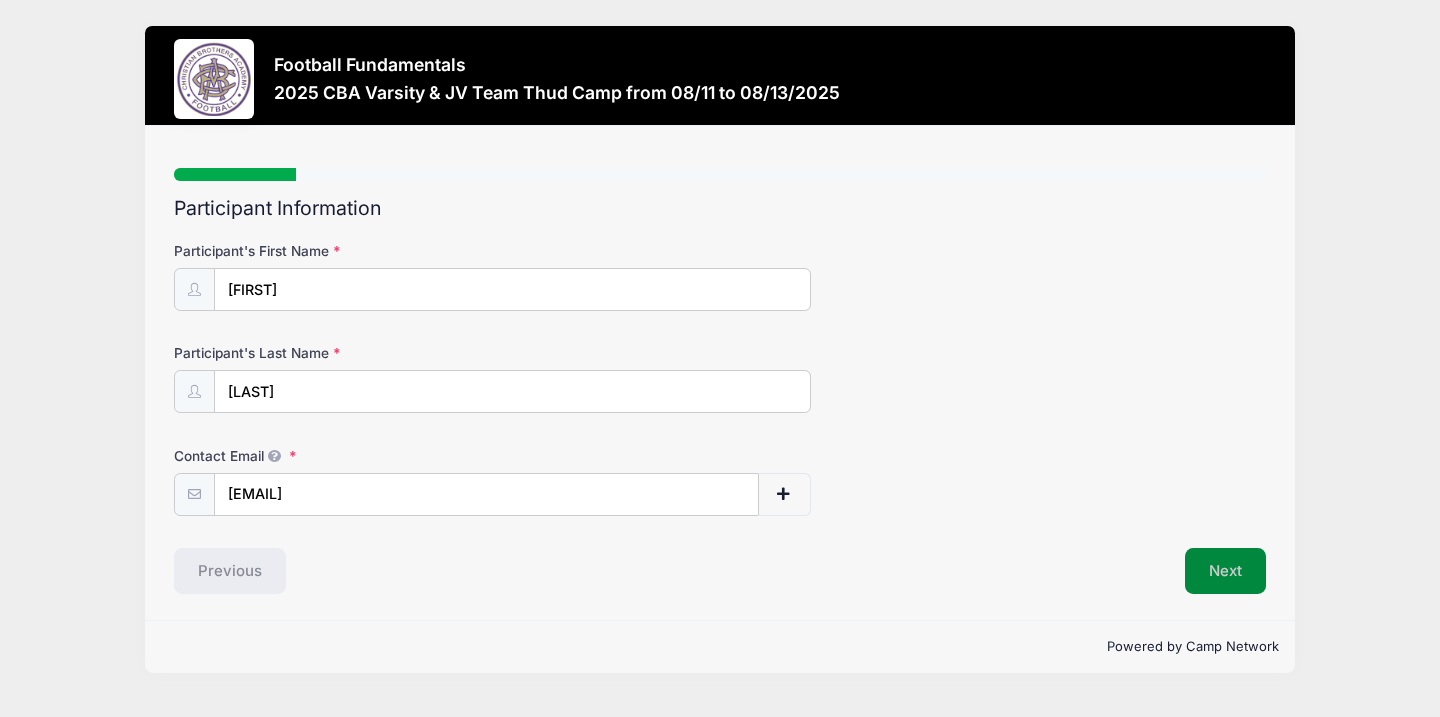 click on "Next" at bounding box center [1225, 571] 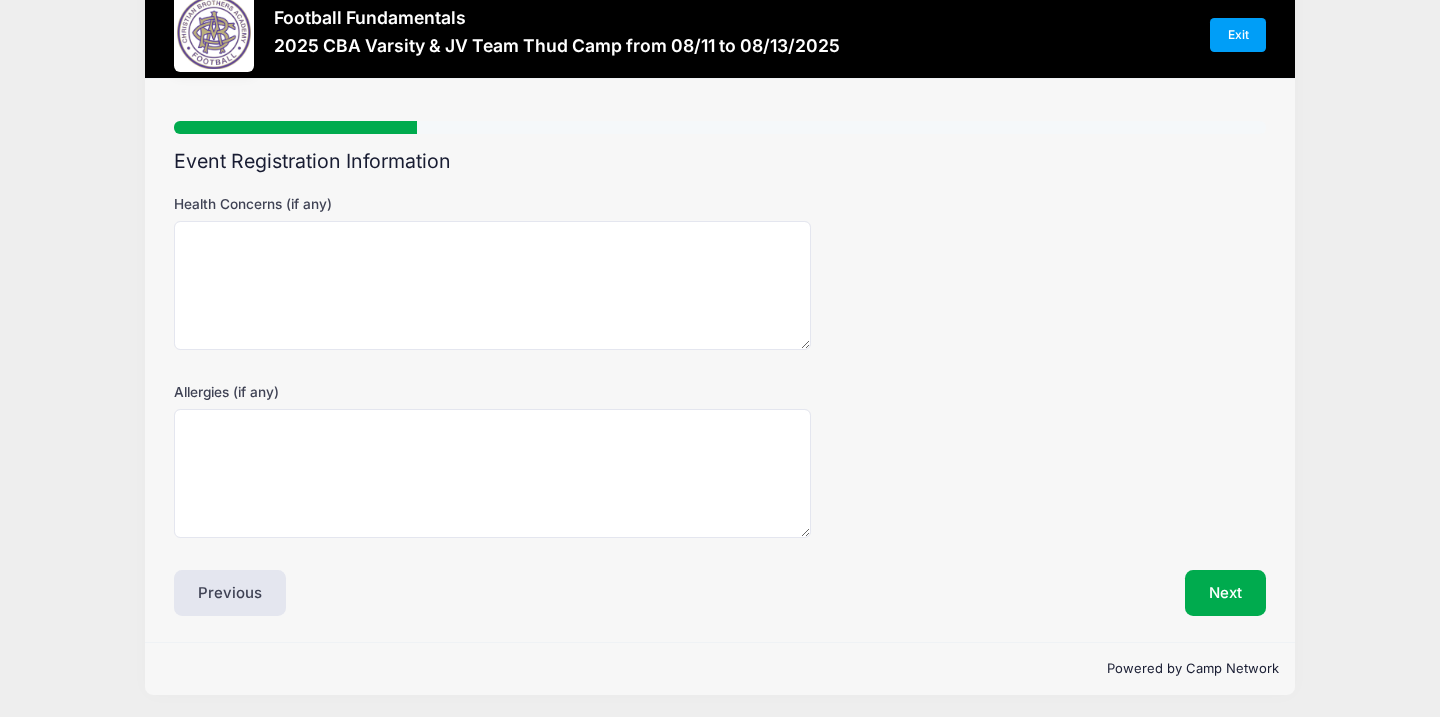scroll, scrollTop: 45, scrollLeft: 0, axis: vertical 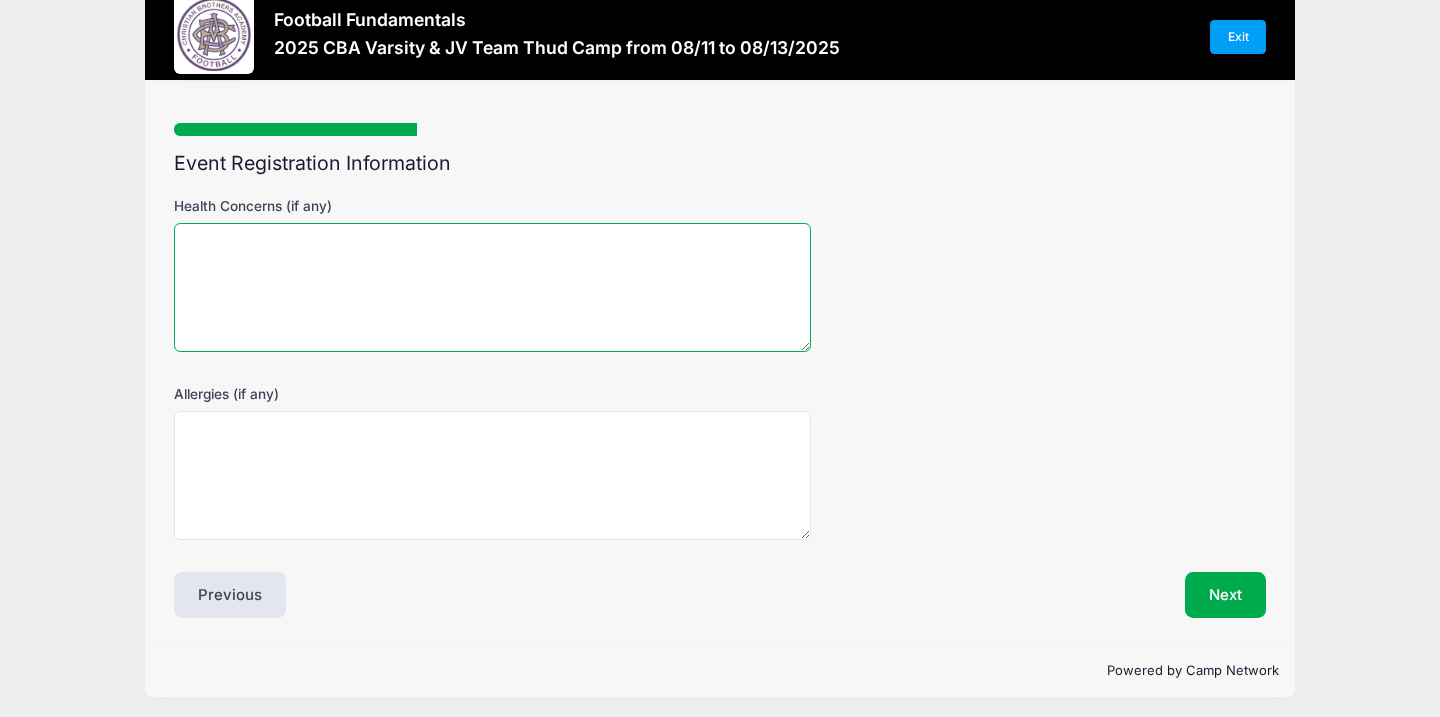 click on "Health Concerns (if any)" at bounding box center [492, 287] 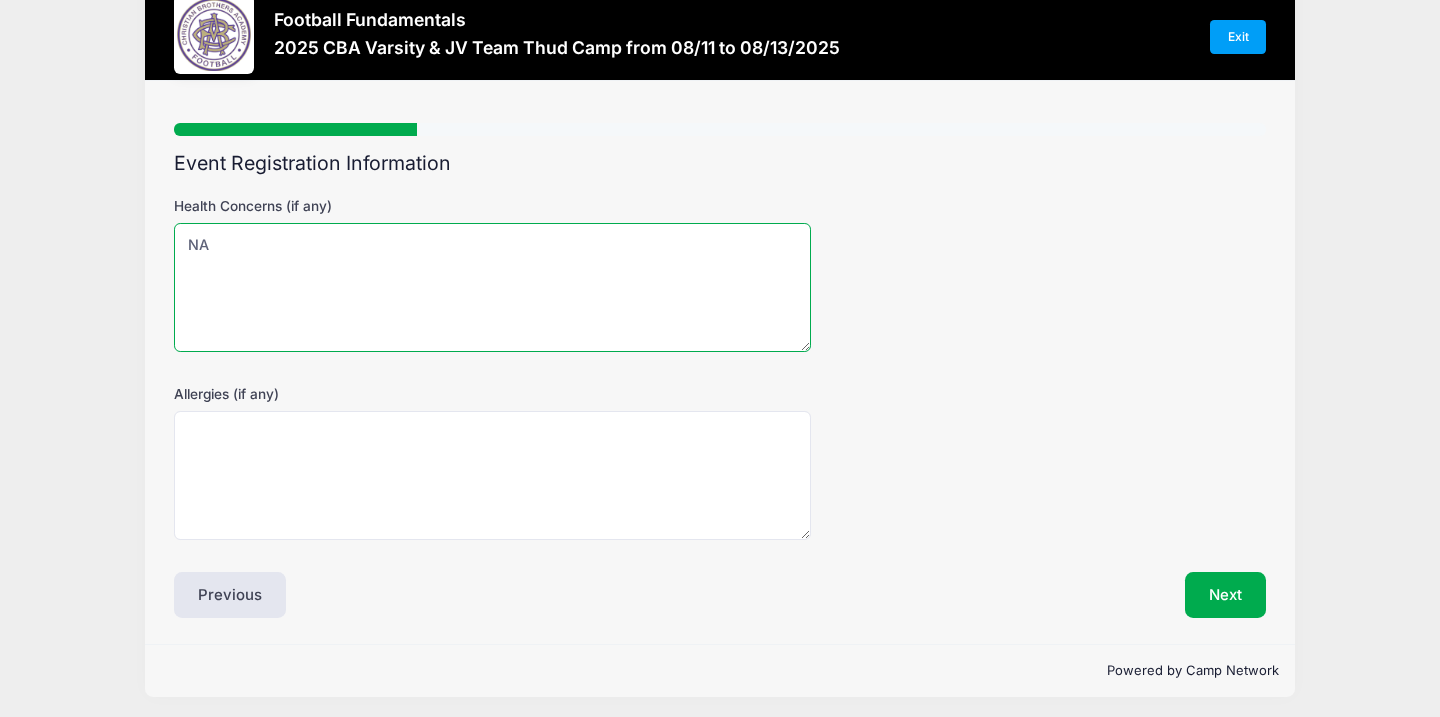type on "NA" 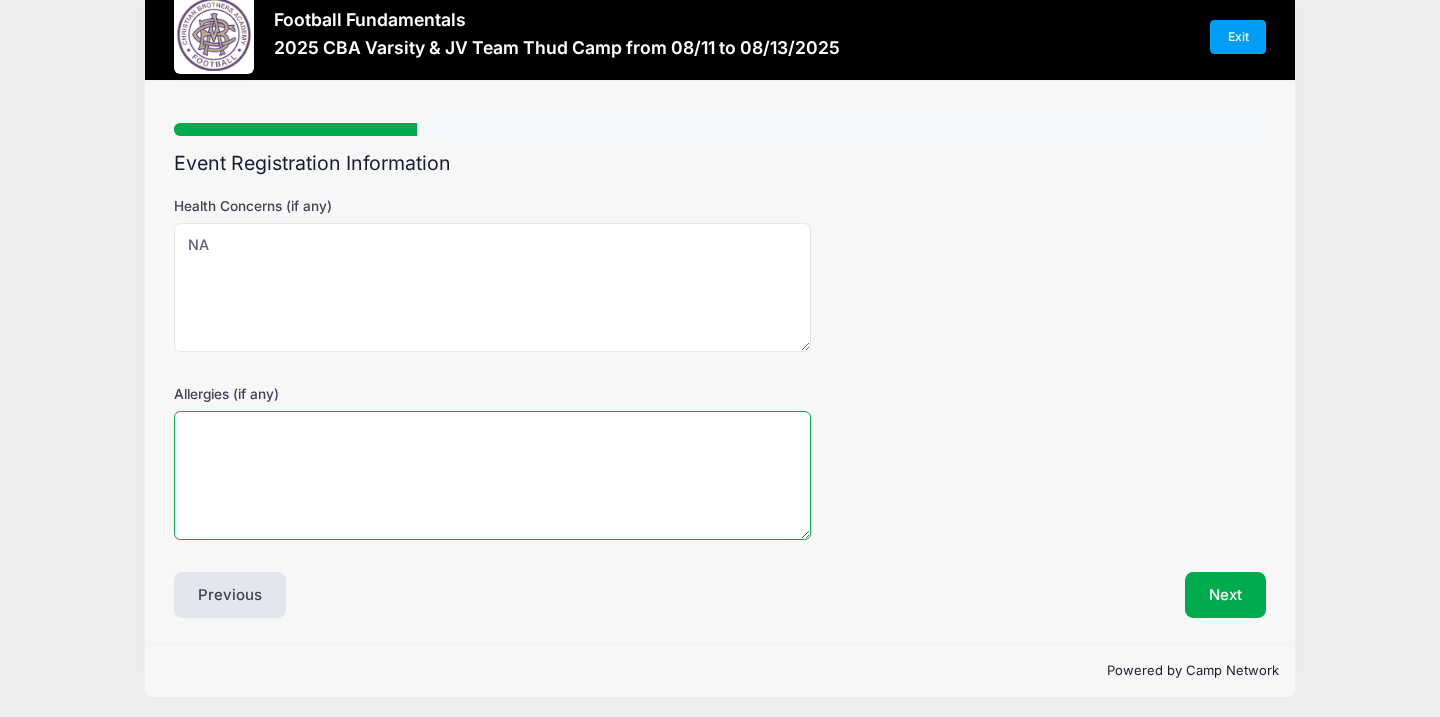 click on "Allergies (if any)" at bounding box center [492, 475] 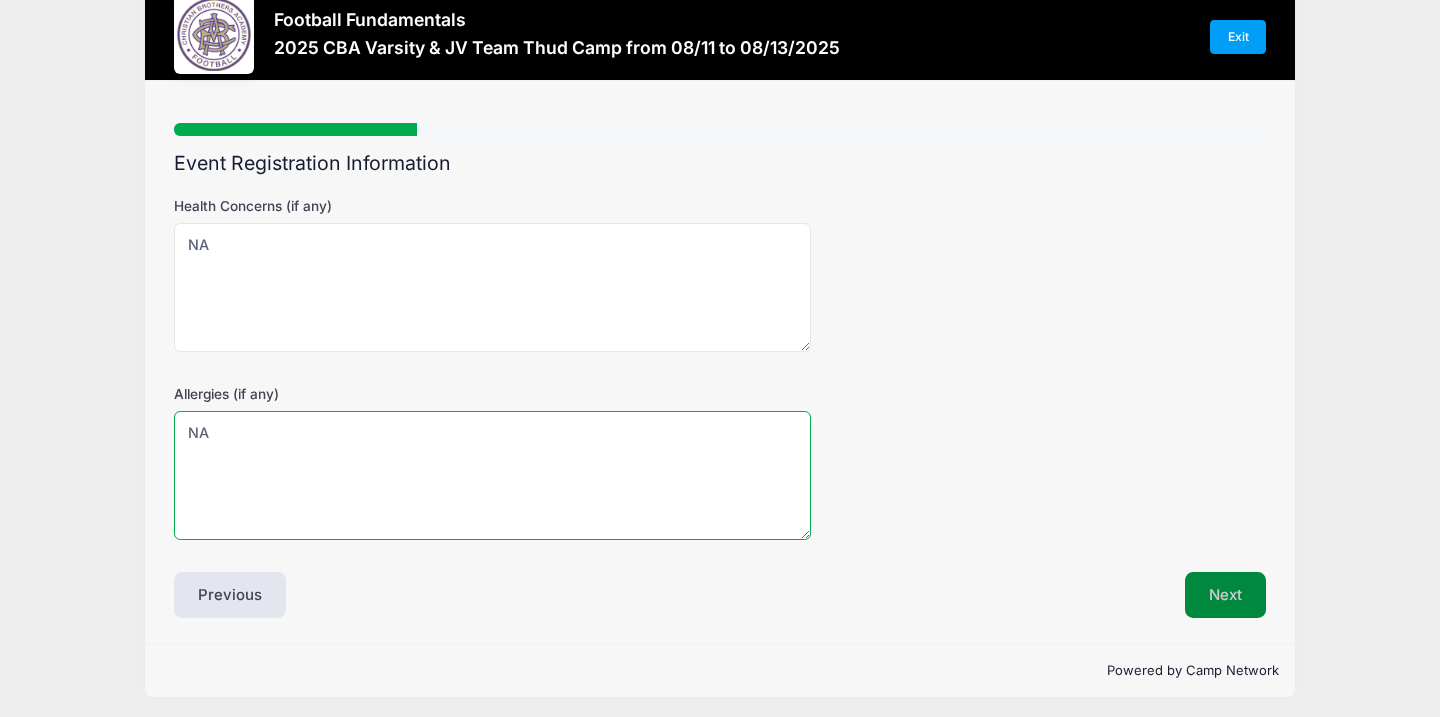 type on "NA" 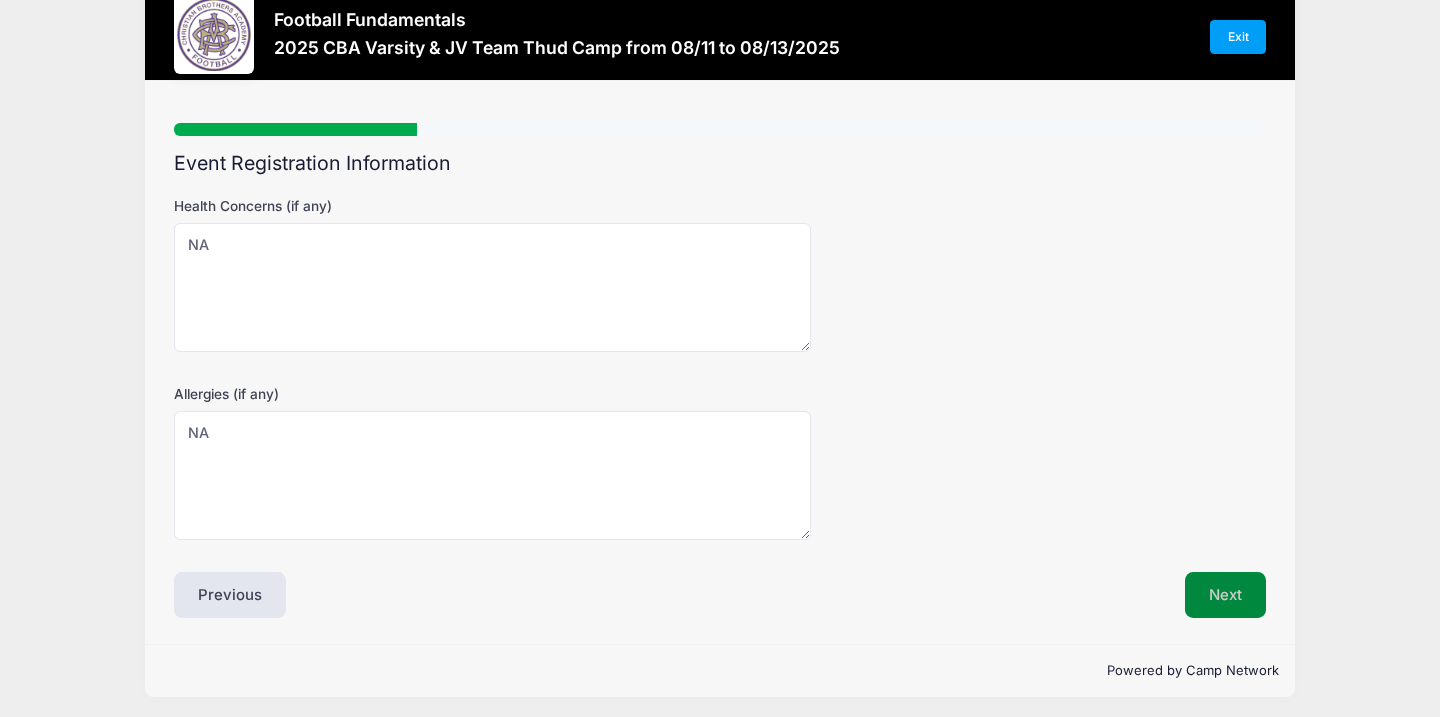 click on "Next" at bounding box center [1225, 595] 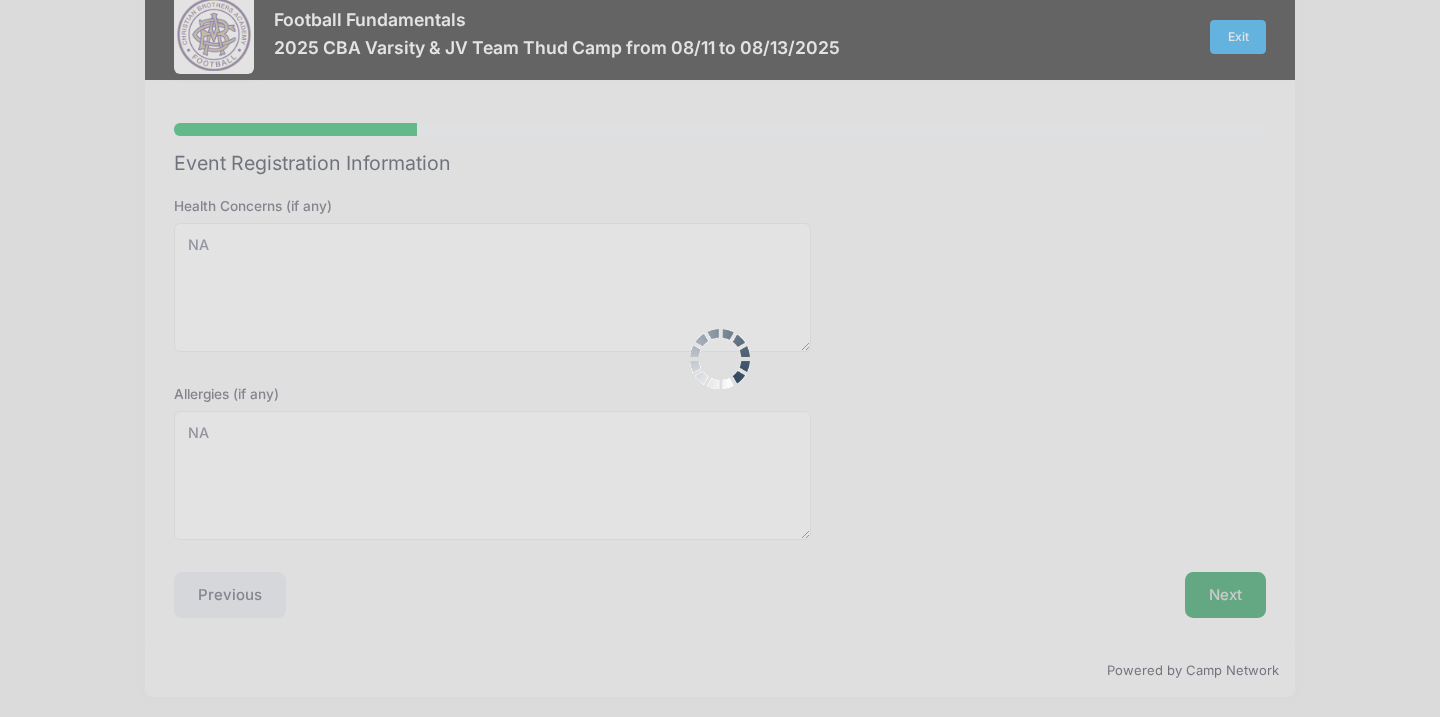 scroll, scrollTop: 0, scrollLeft: 0, axis: both 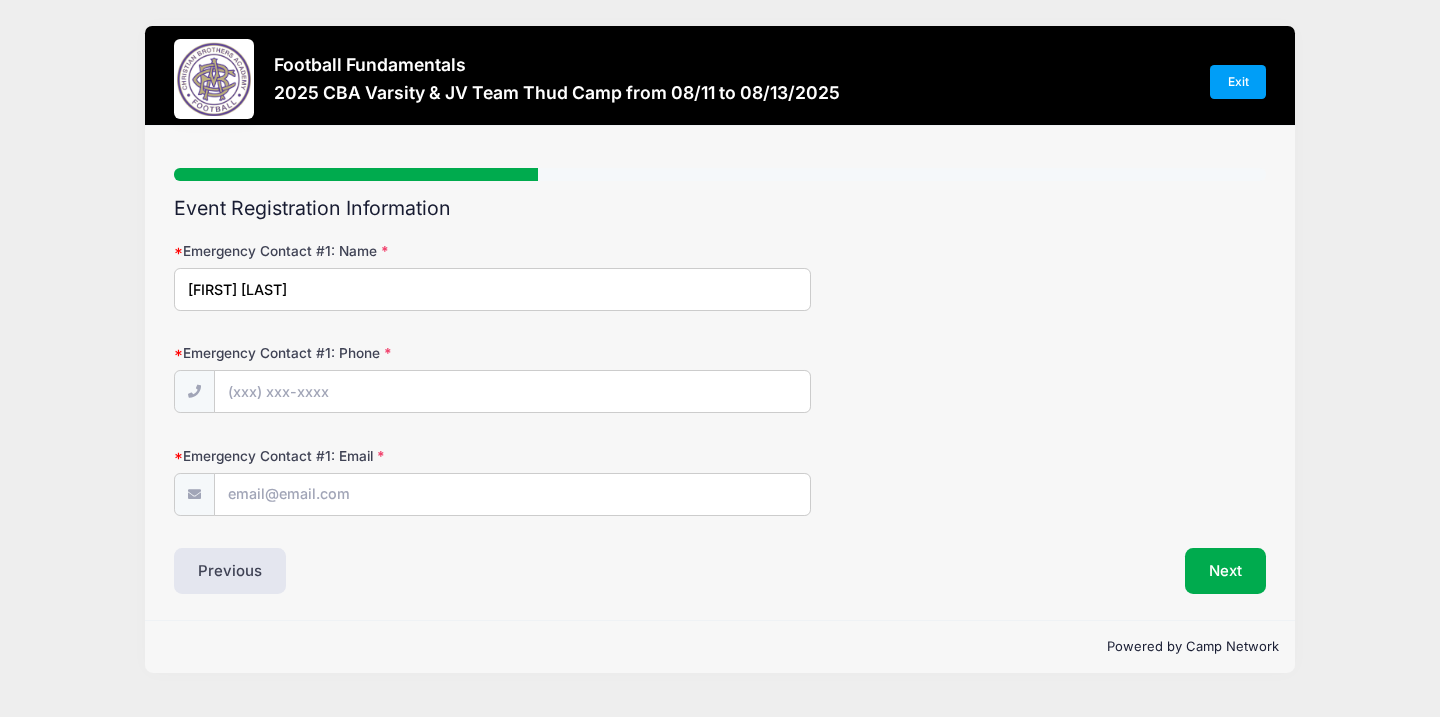 type on "[FIRST] [LAST]" 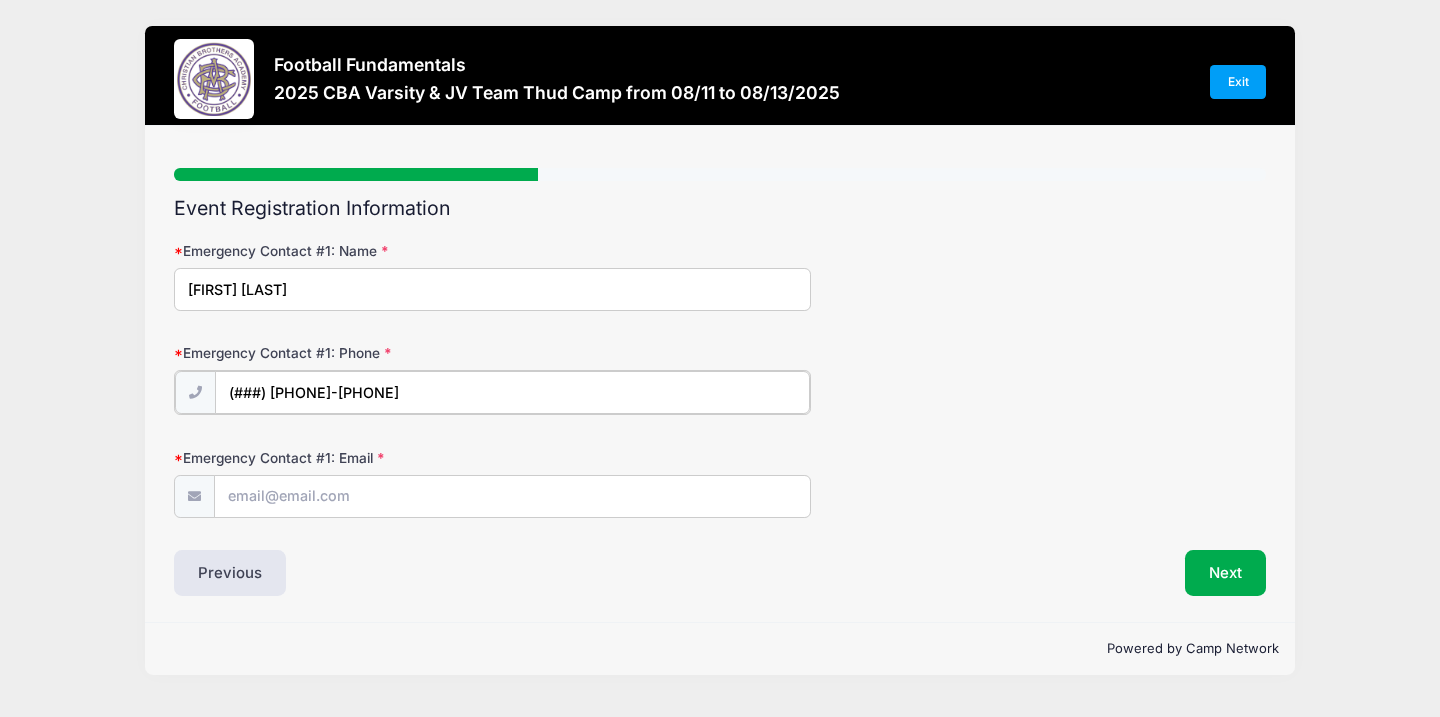 type on "(###) [PHONE]-[PHONE]" 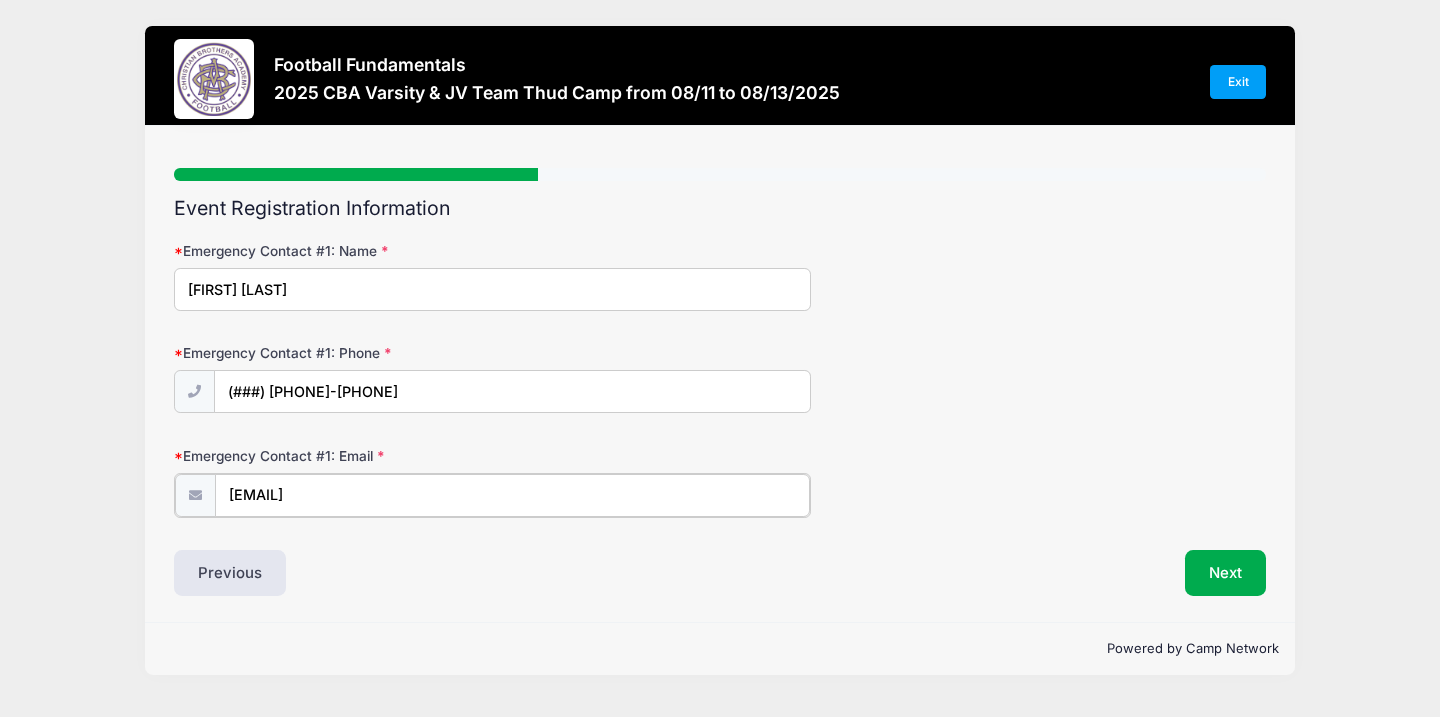 scroll, scrollTop: 0, scrollLeft: 0, axis: both 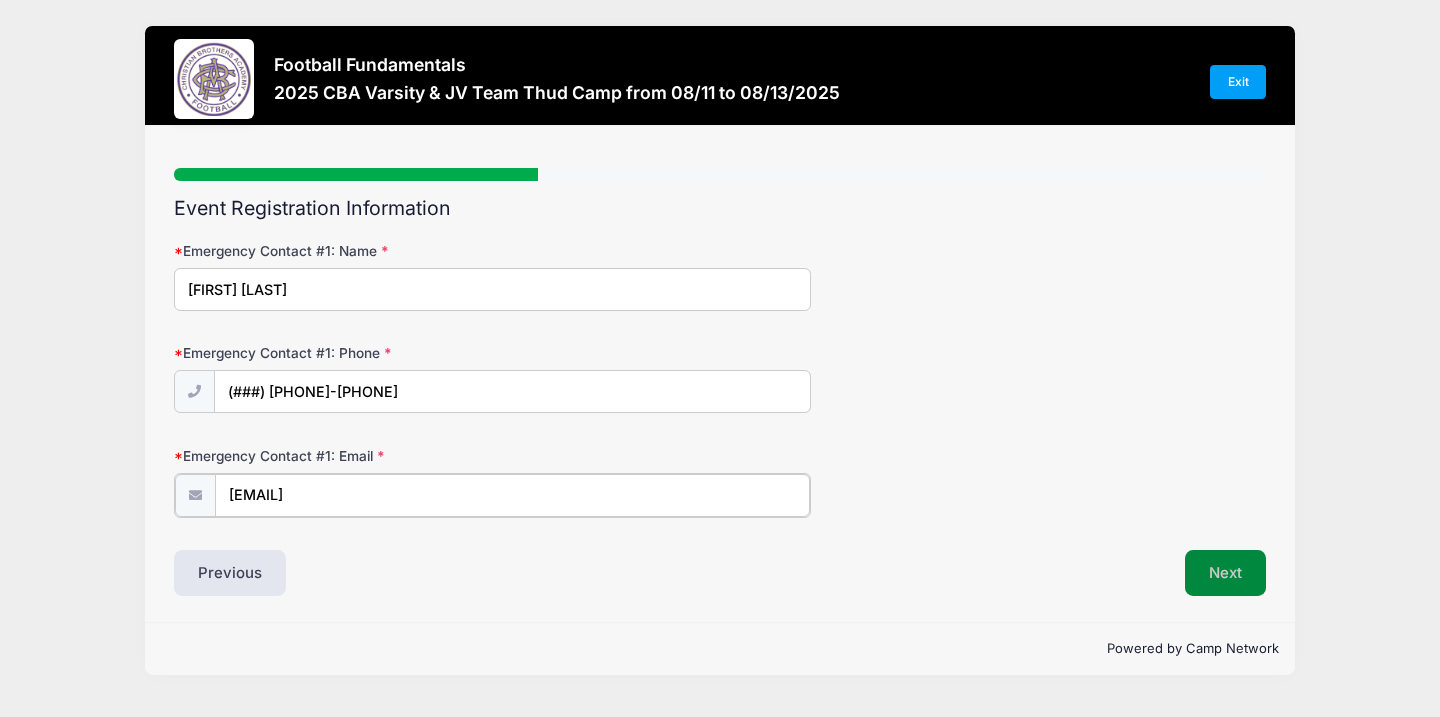 type on "[EMAIL]" 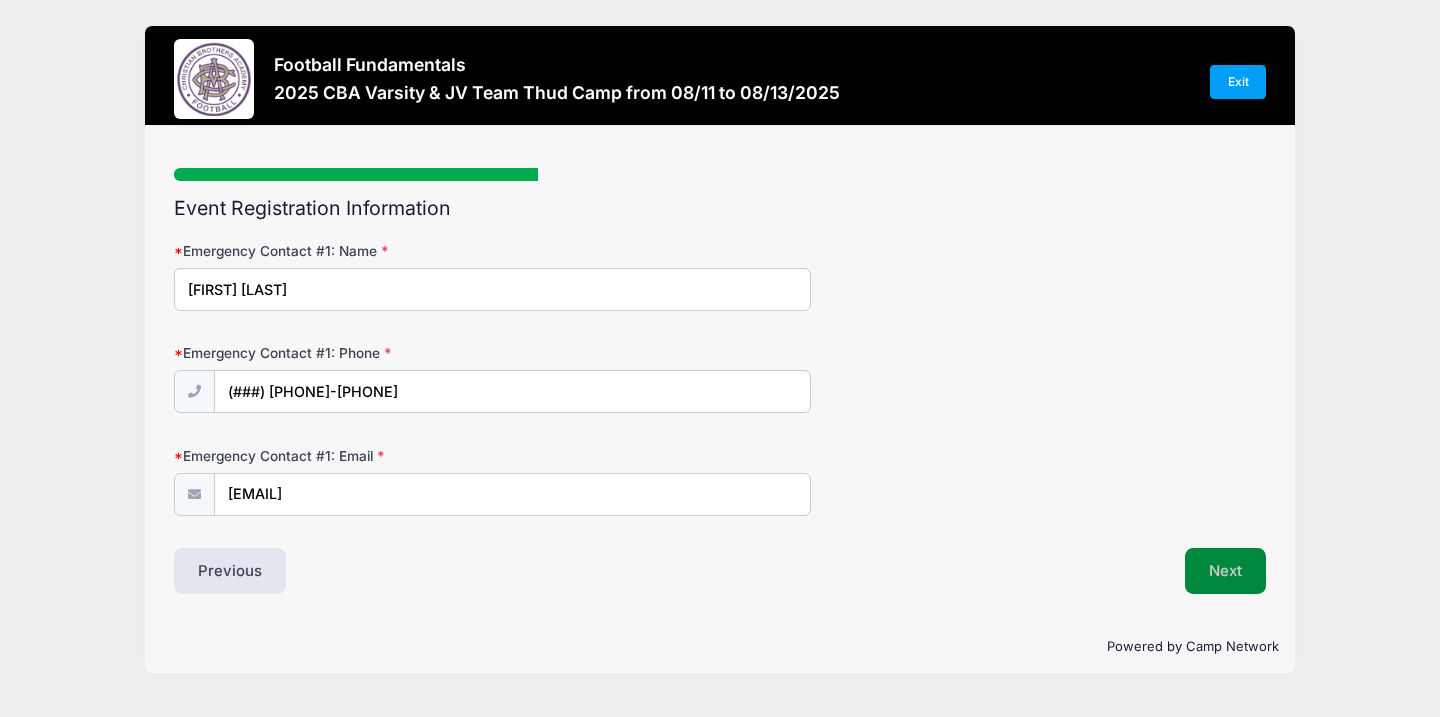 click on "Next" at bounding box center (1225, 571) 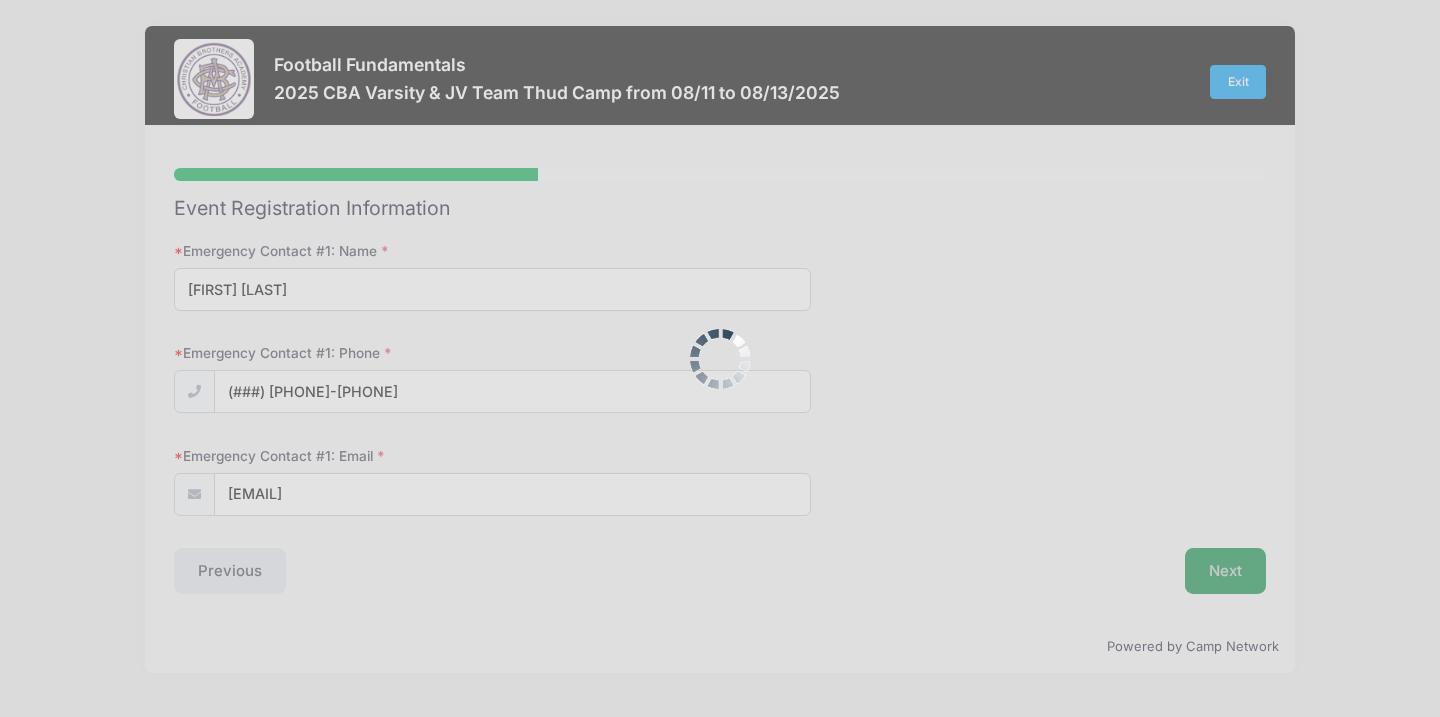 scroll, scrollTop: 0, scrollLeft: 0, axis: both 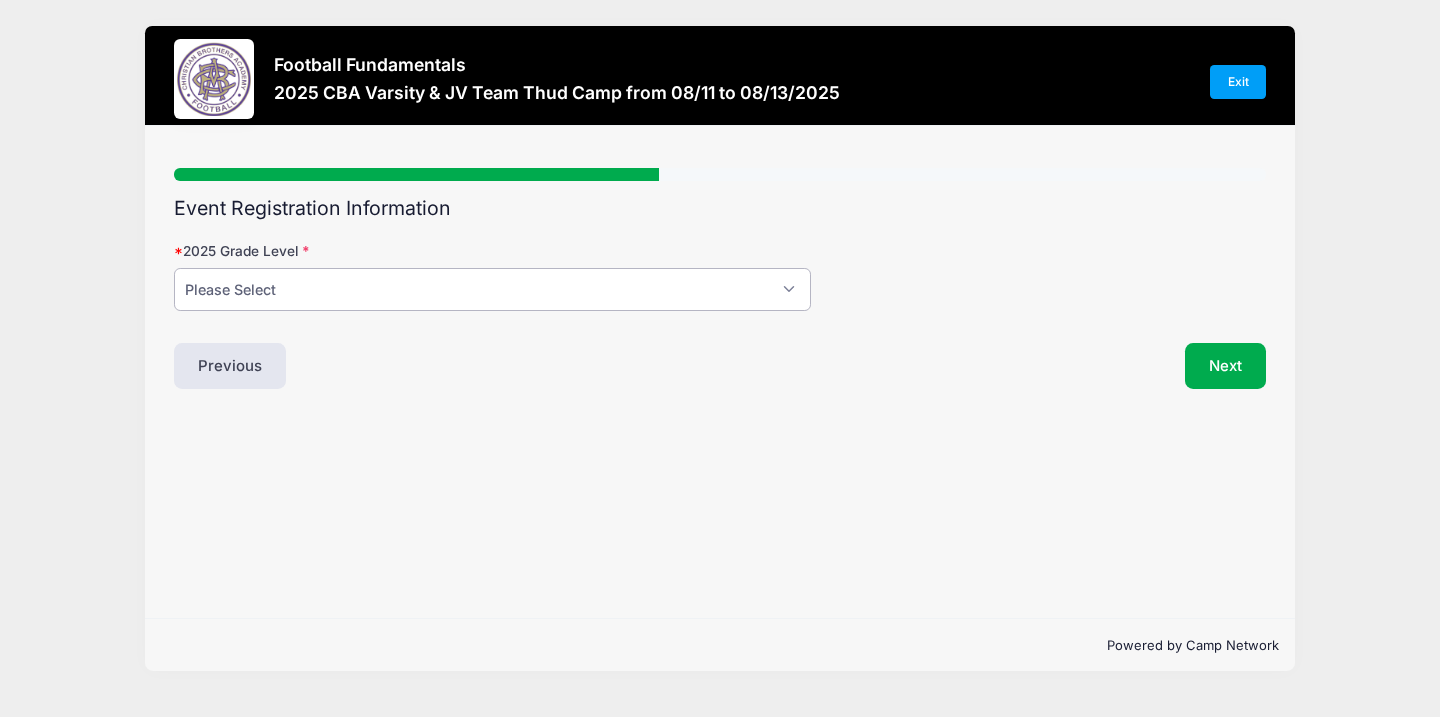 select on "9" 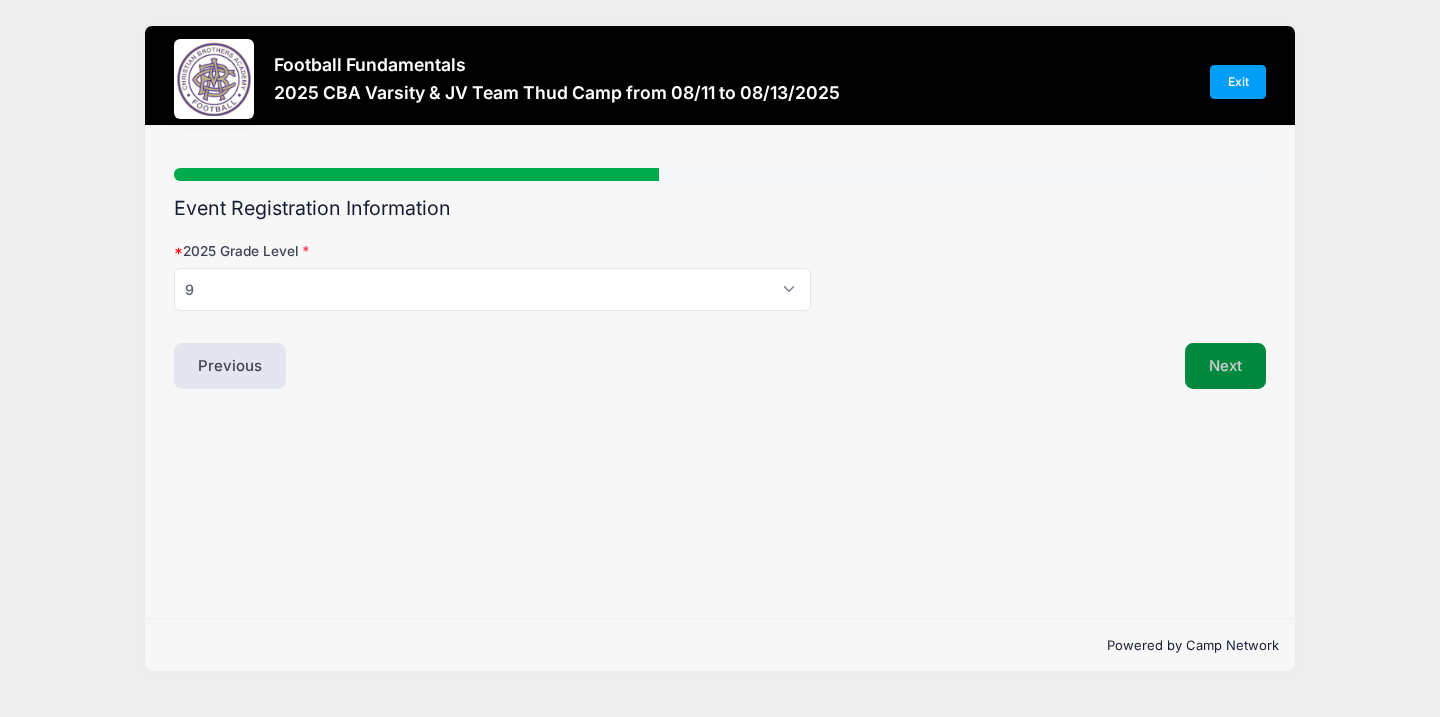 click on "Next" at bounding box center (1225, 366) 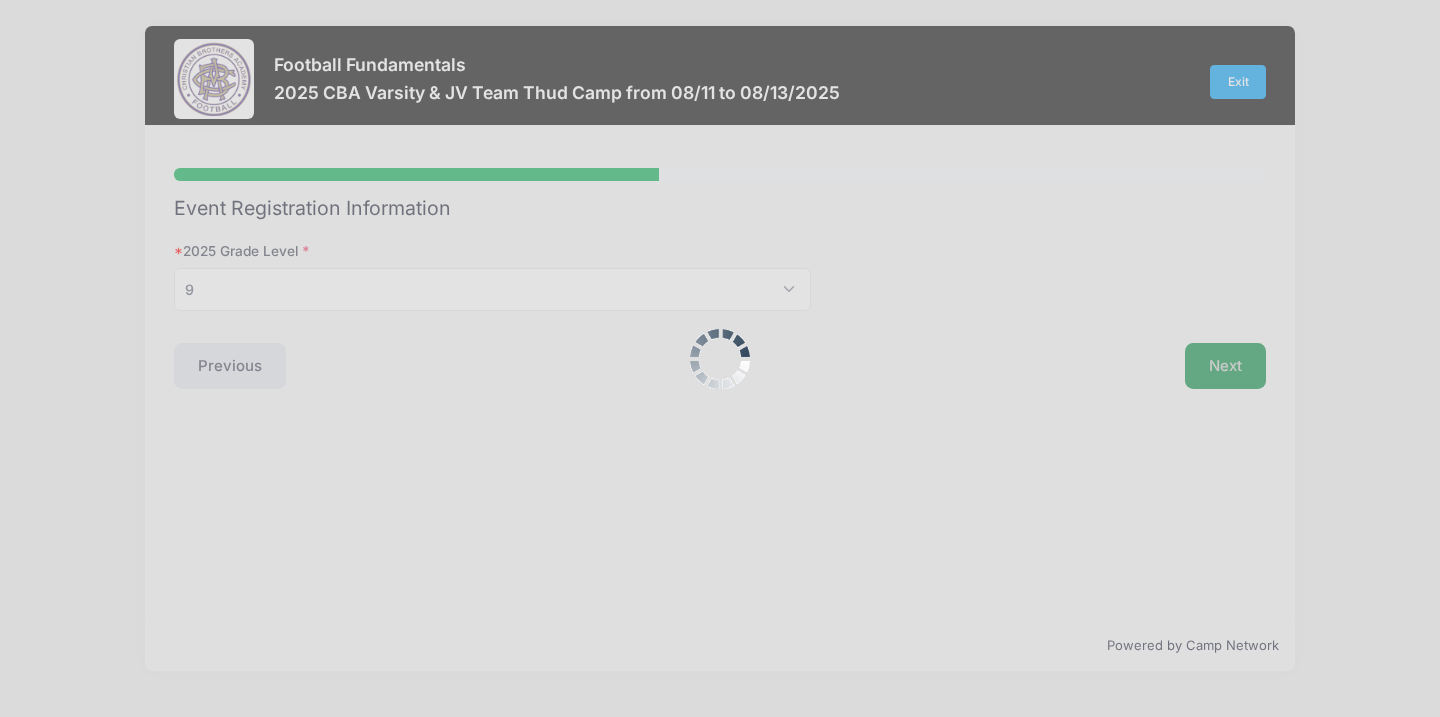 scroll, scrollTop: 0, scrollLeft: 0, axis: both 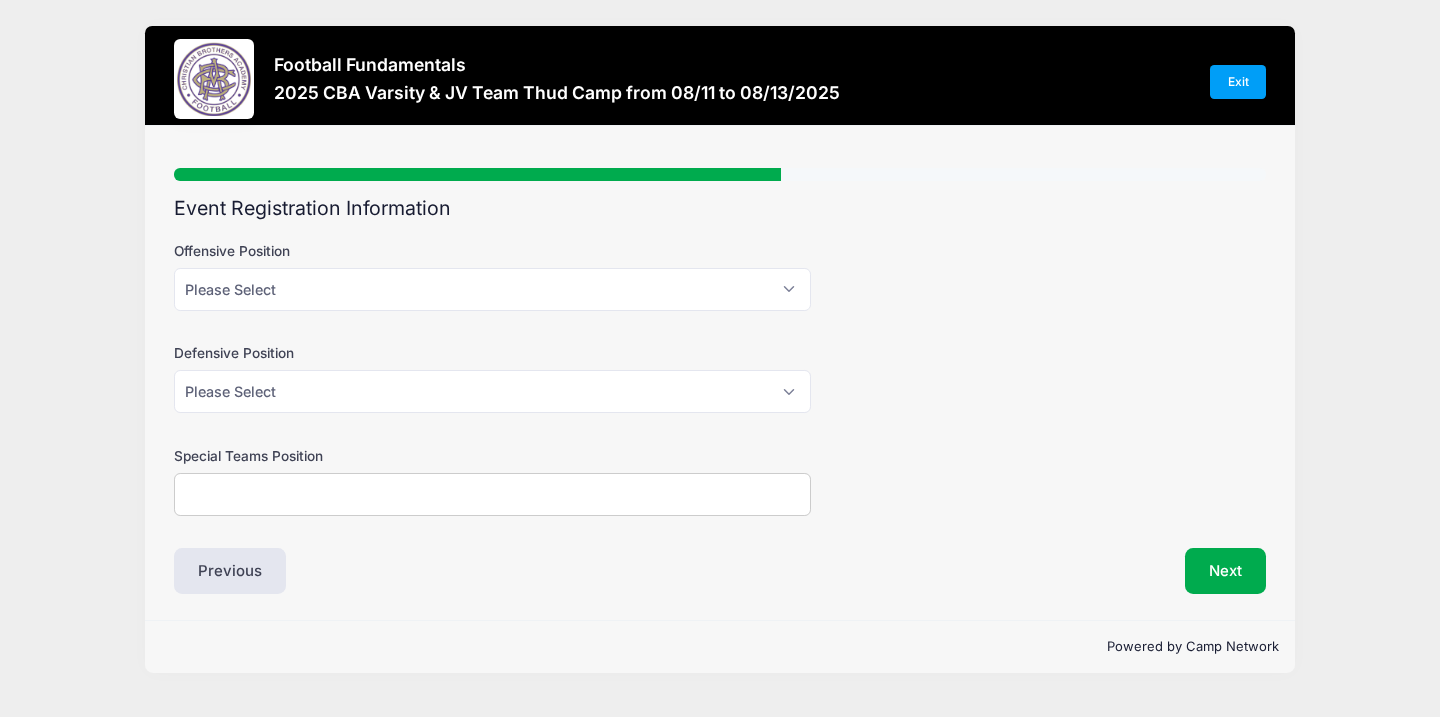 click on "Special Teams Position" at bounding box center [492, 494] 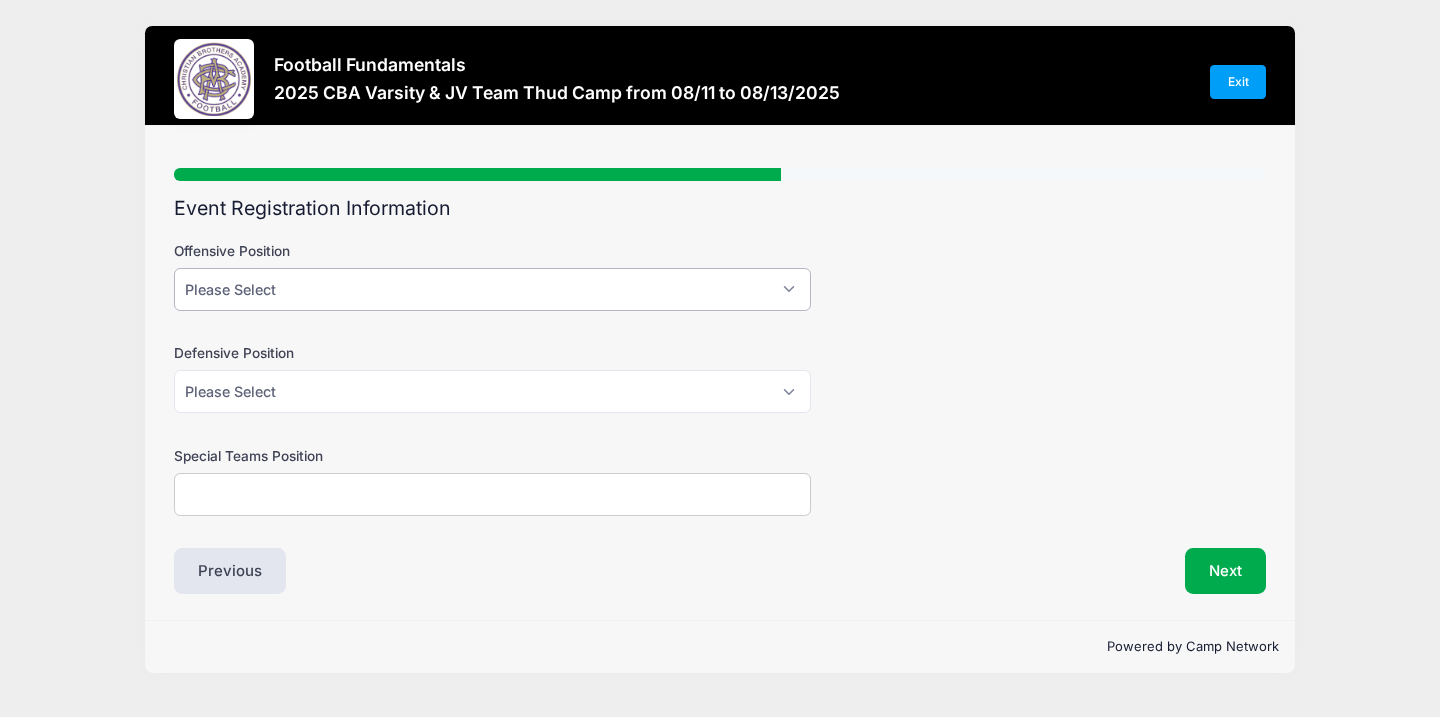 select on "WR" 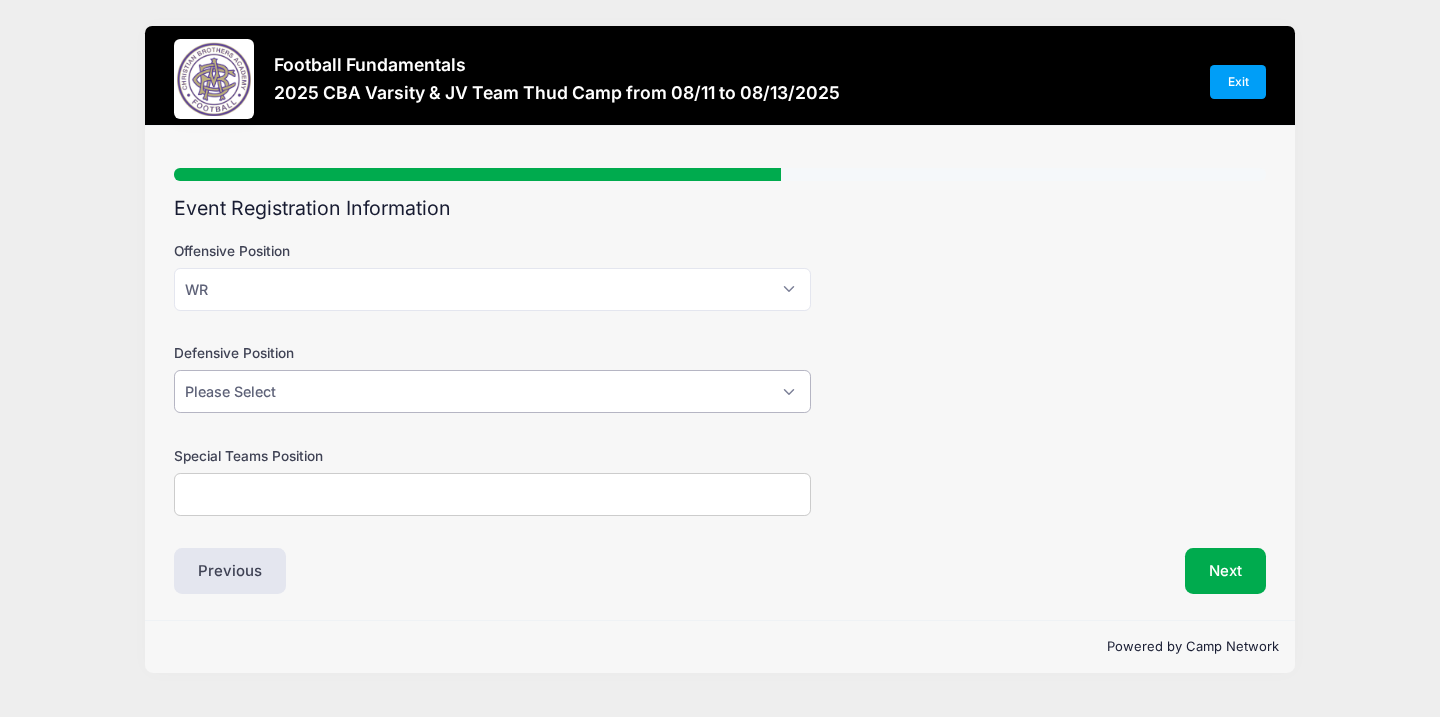select on "DB" 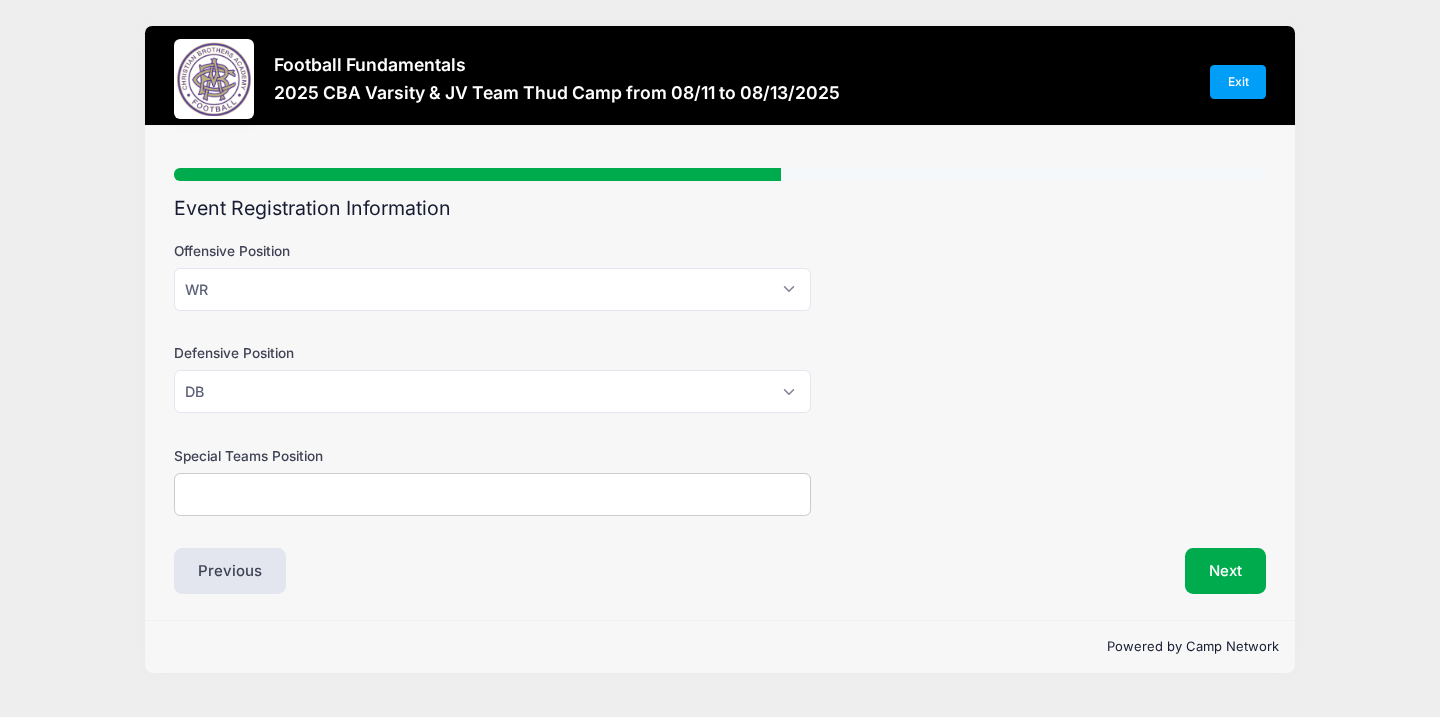 click on "Special Teams Position" at bounding box center (492, 494) 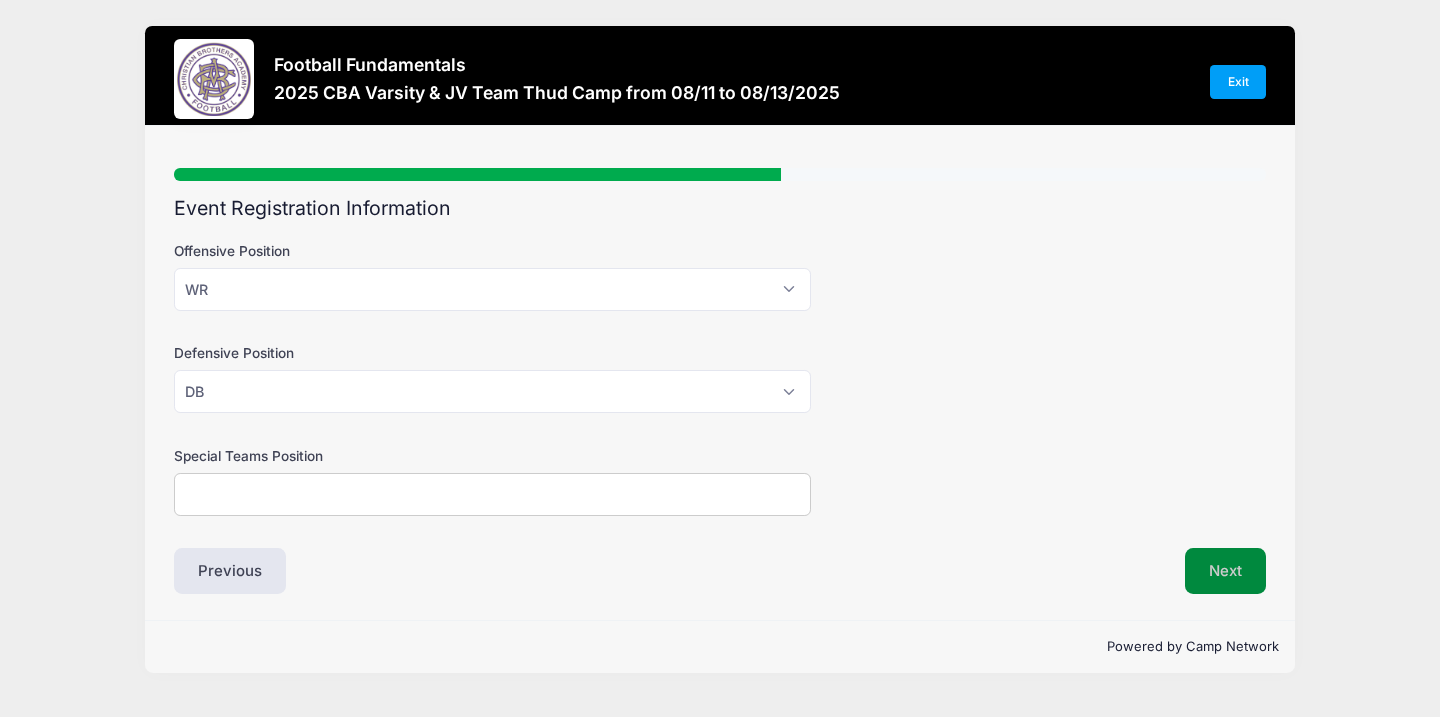 click on "Next" at bounding box center (1225, 571) 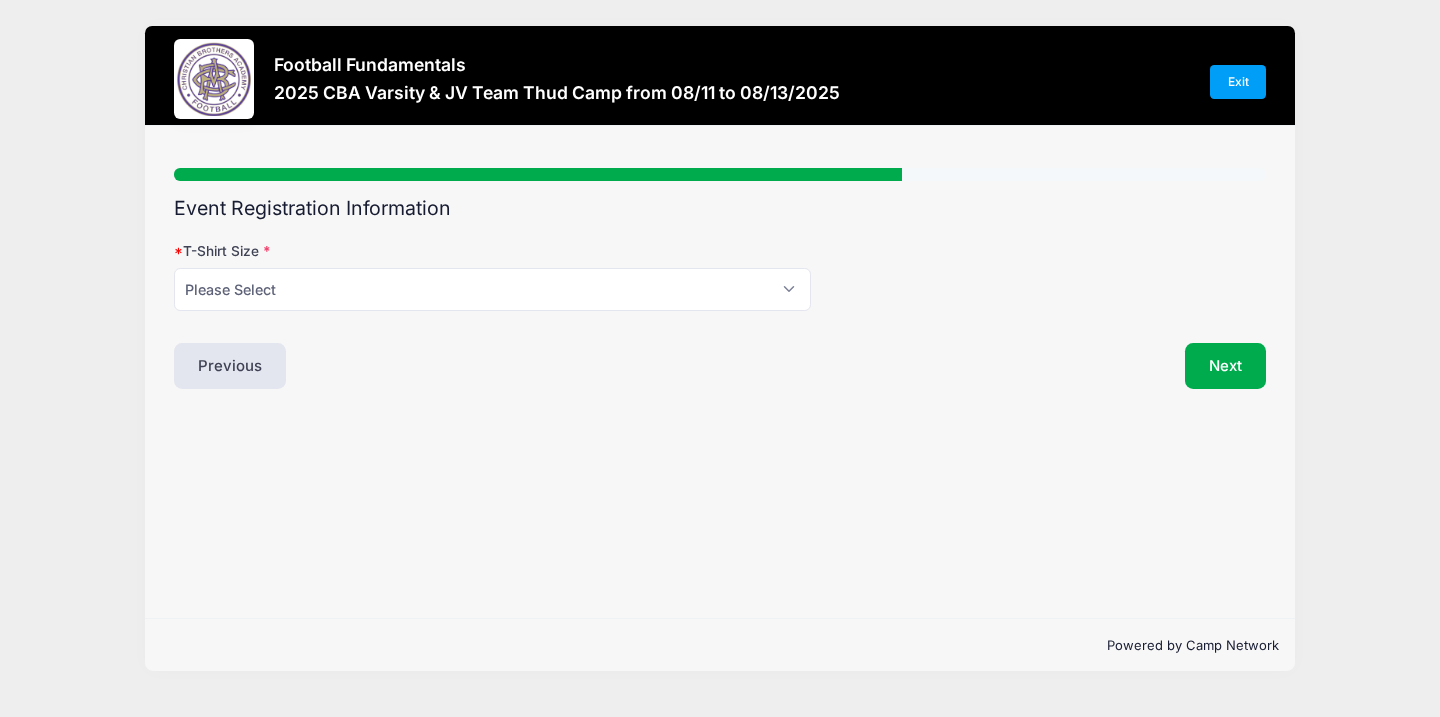 scroll, scrollTop: 0, scrollLeft: 0, axis: both 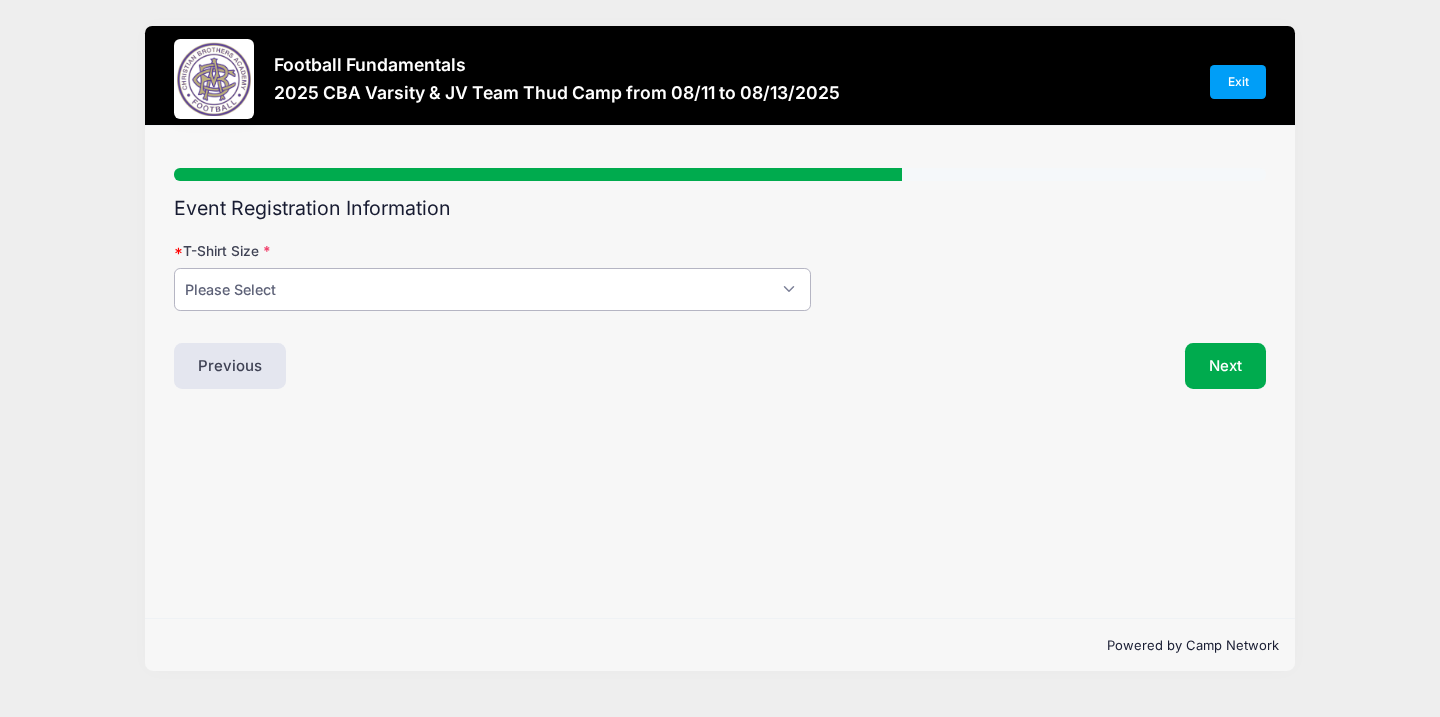 select on "SM" 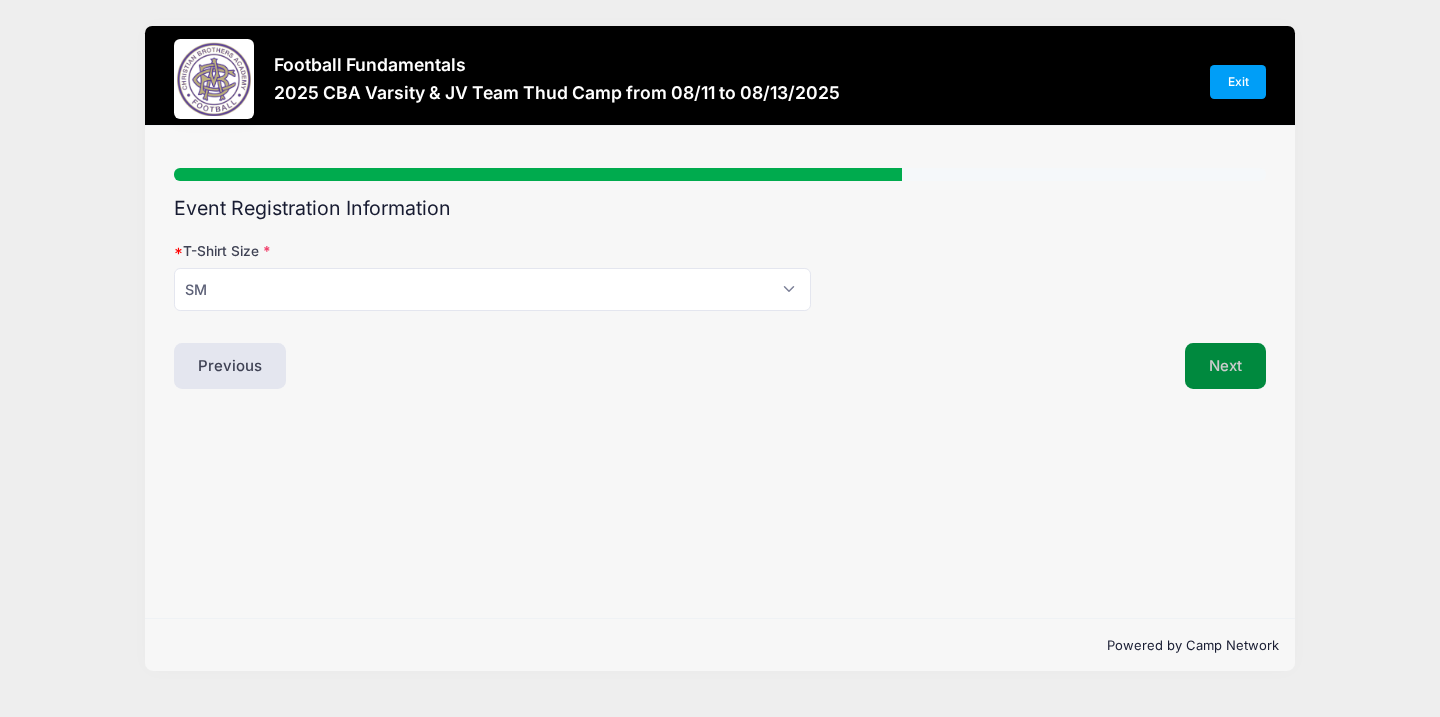 click on "Next" at bounding box center [1225, 366] 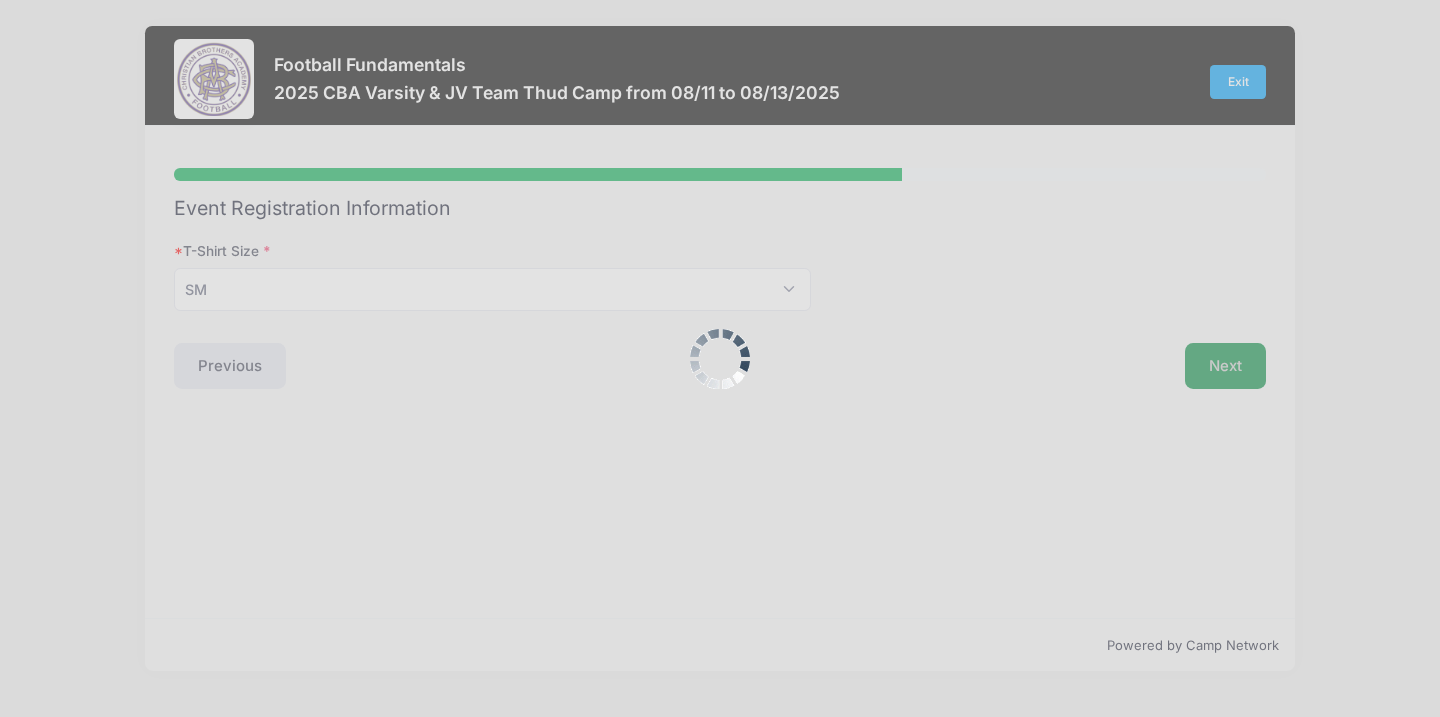 scroll, scrollTop: 0, scrollLeft: 0, axis: both 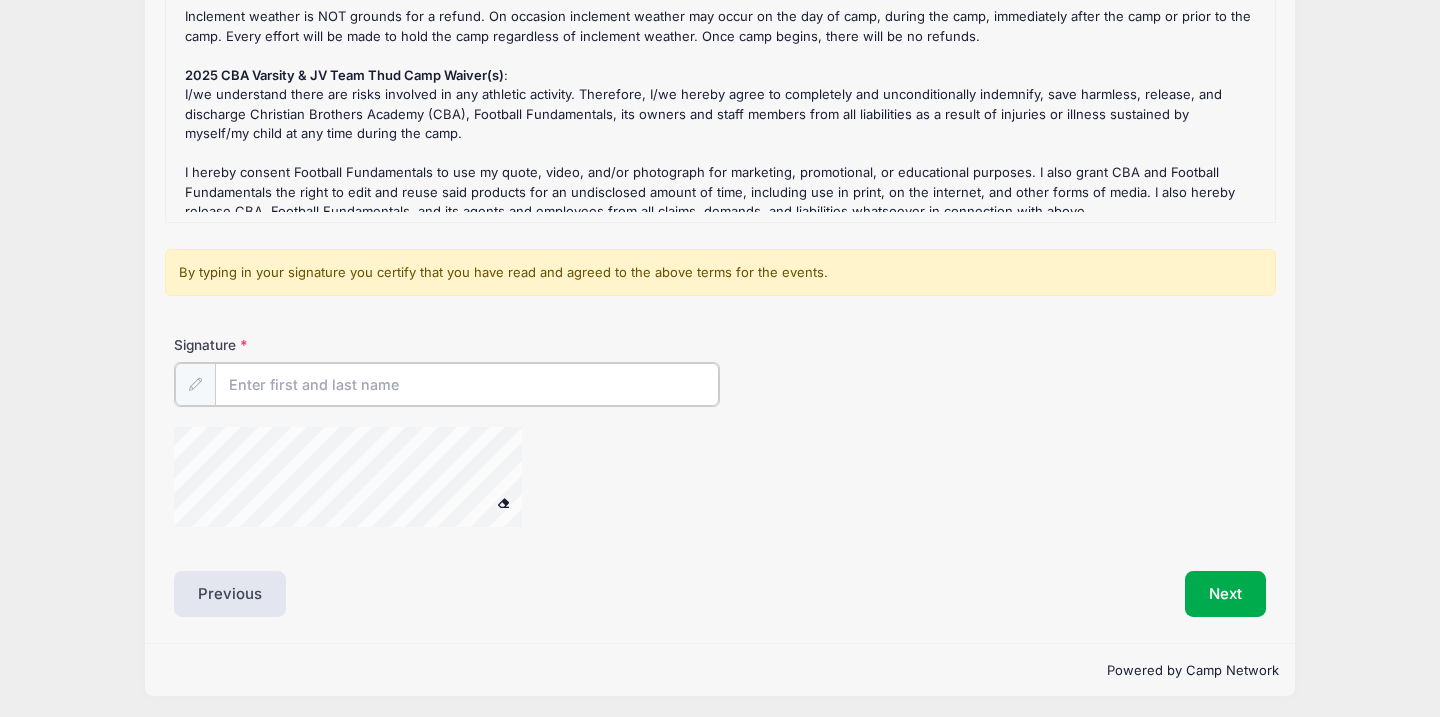click on "Signature" at bounding box center [467, 384] 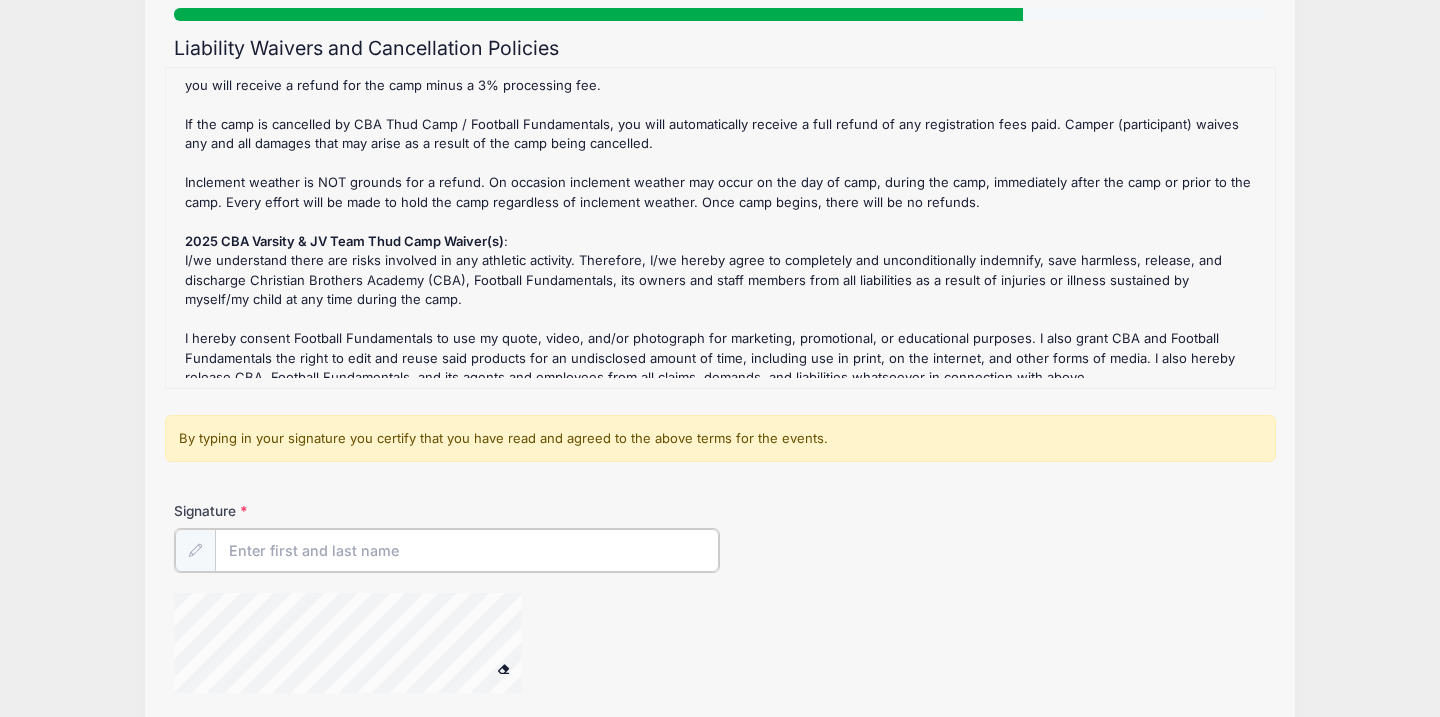 scroll, scrollTop: 164, scrollLeft: 0, axis: vertical 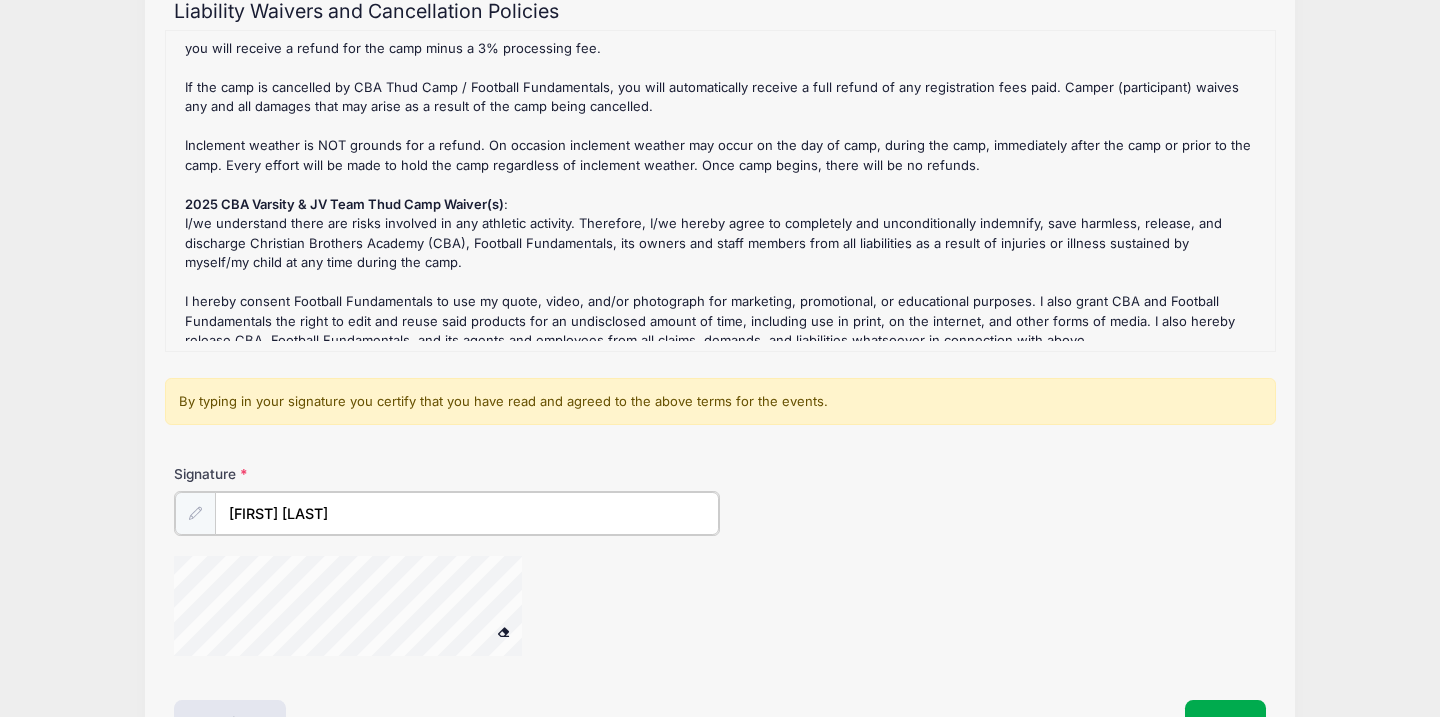 type on "[FIRST] [LAST]" 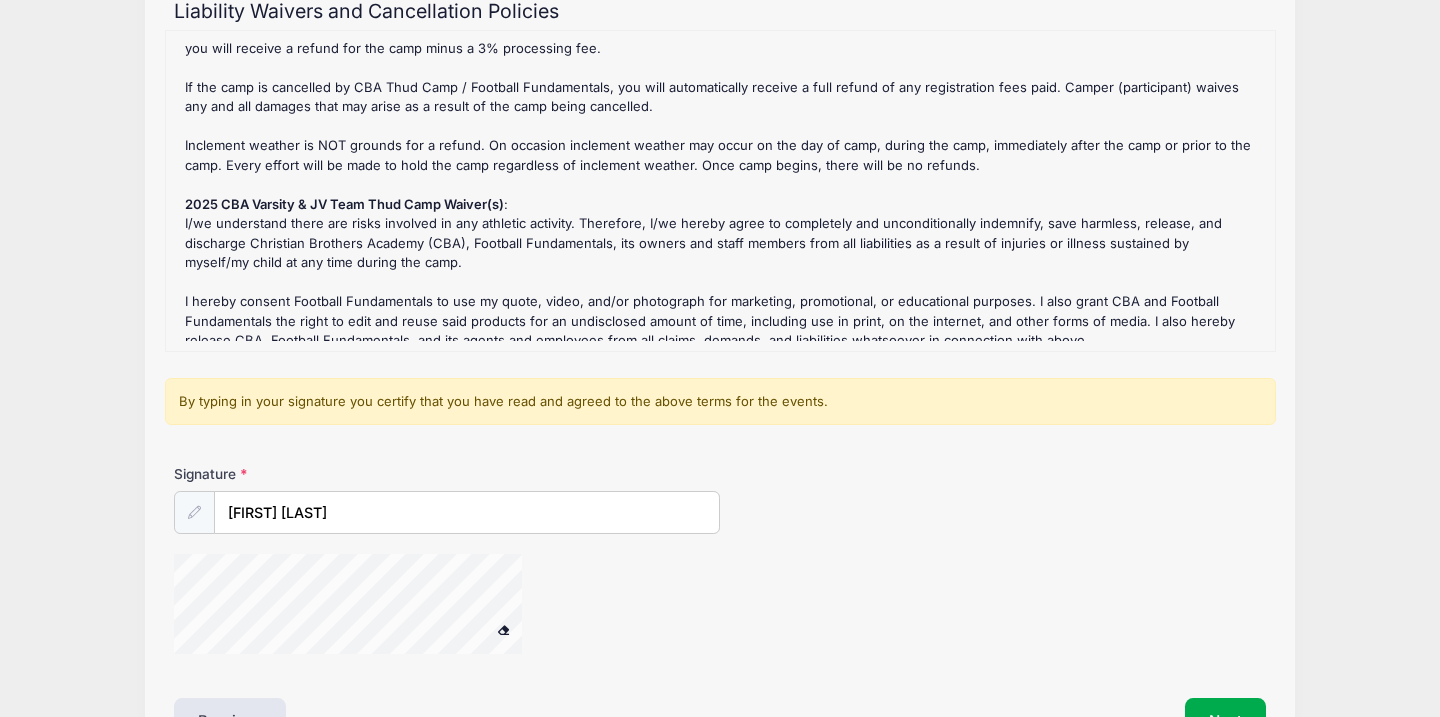 click at bounding box center [503, 629] 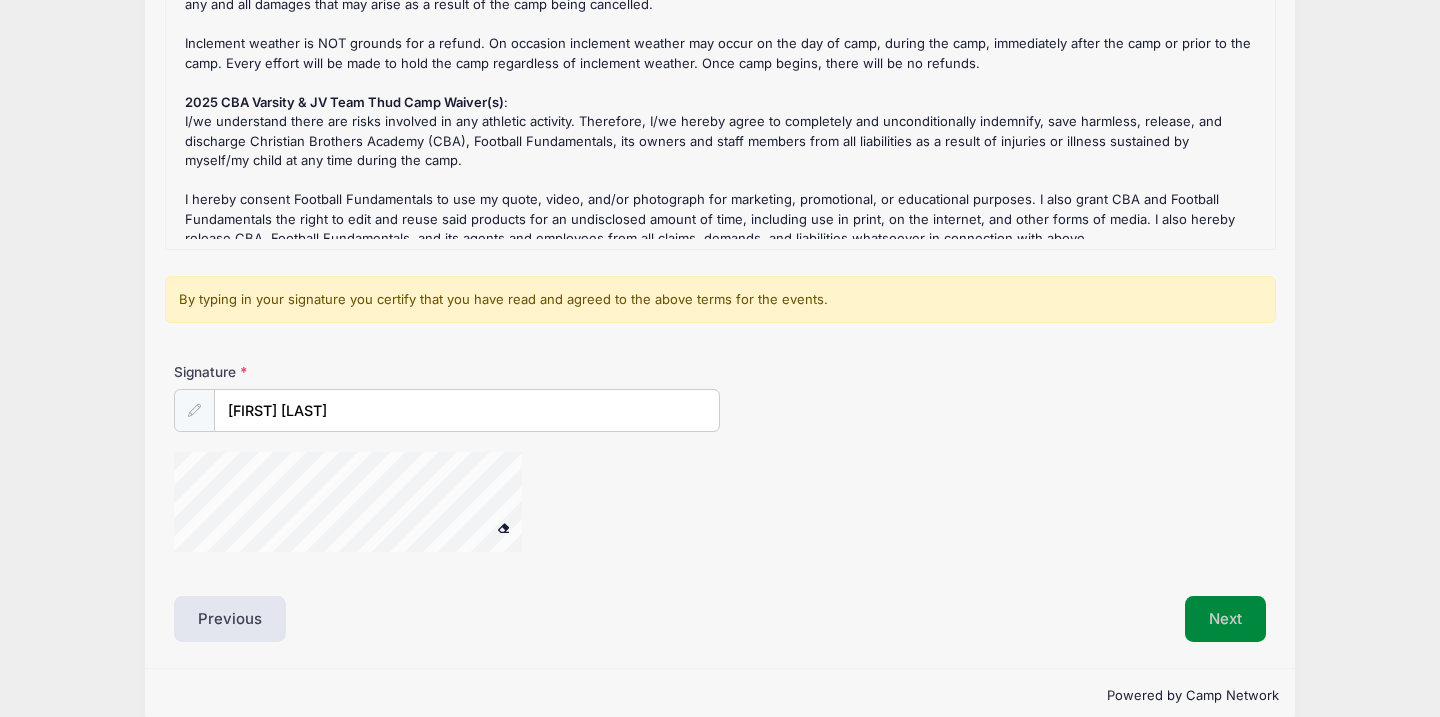 click on "Next" at bounding box center (1225, 619) 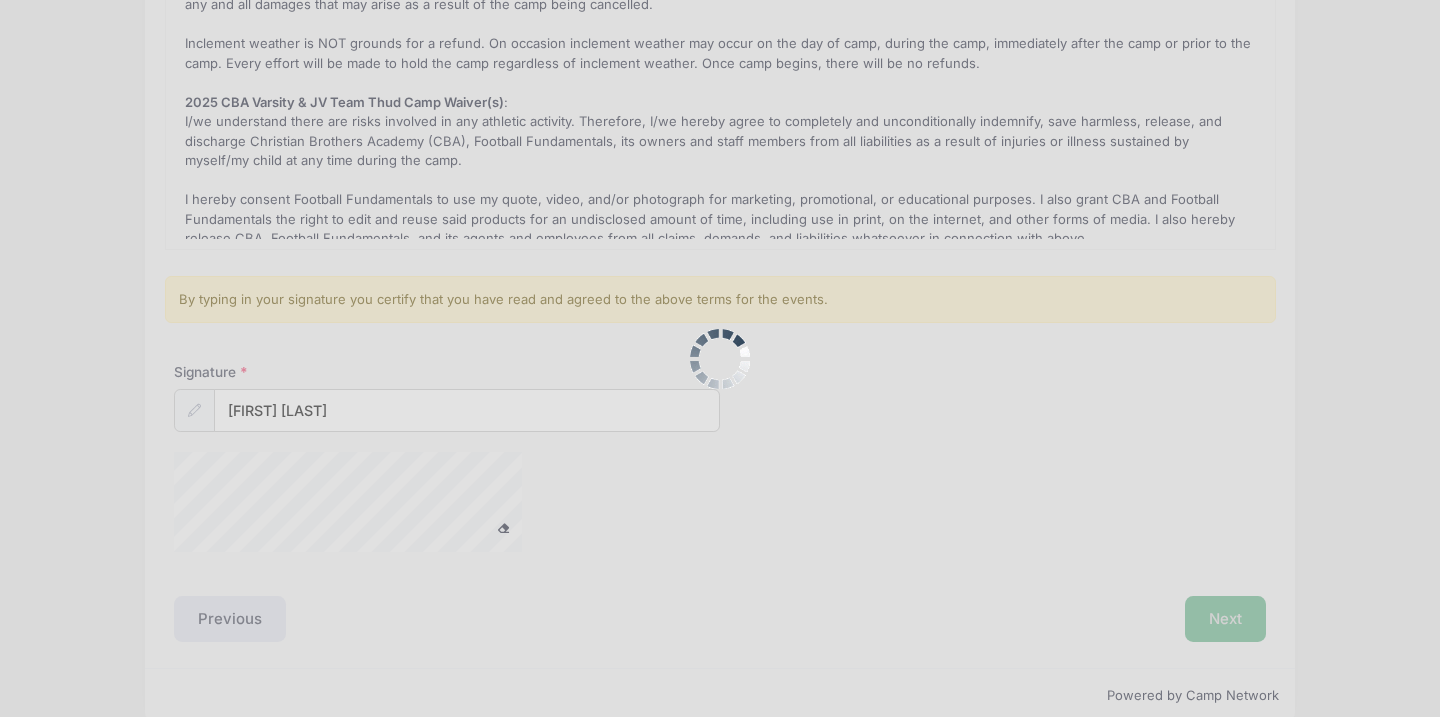 scroll, scrollTop: 0, scrollLeft: 0, axis: both 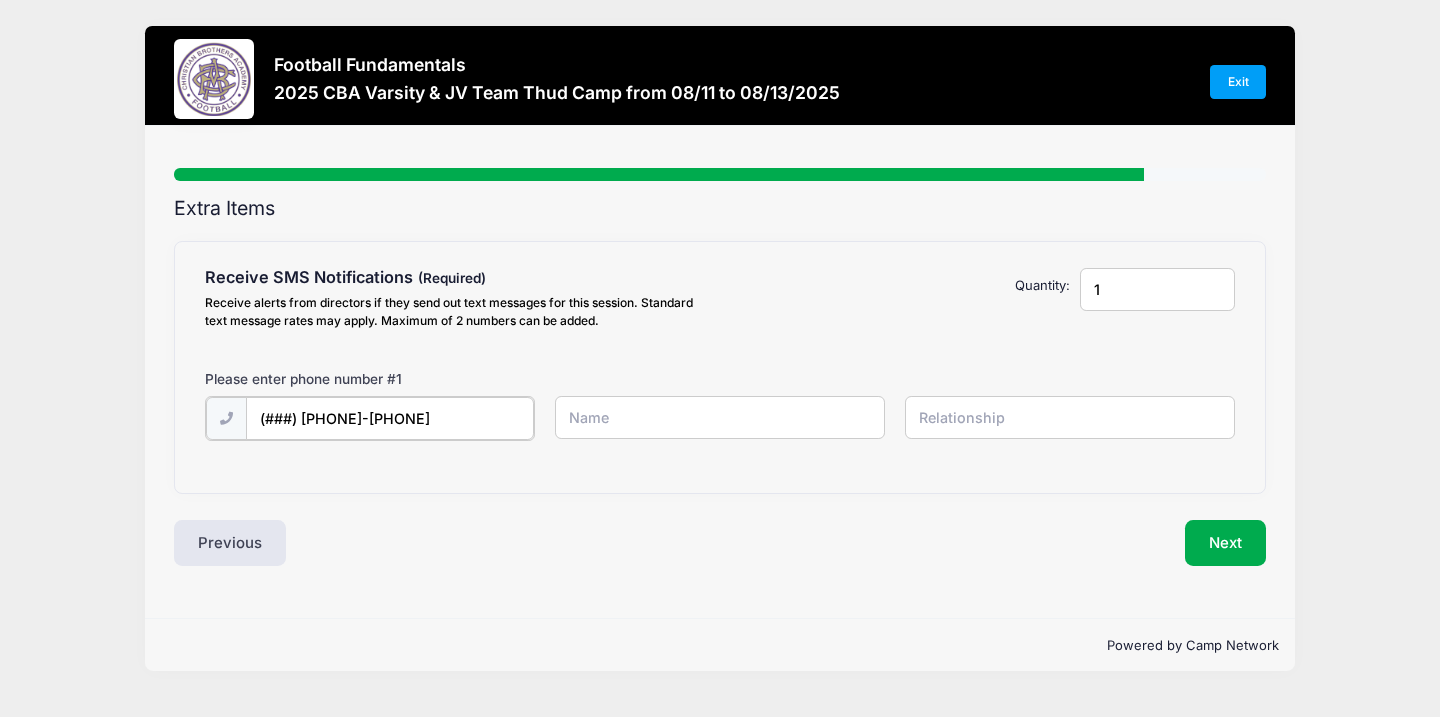 type on "(###) [PHONE]-[PHONE]" 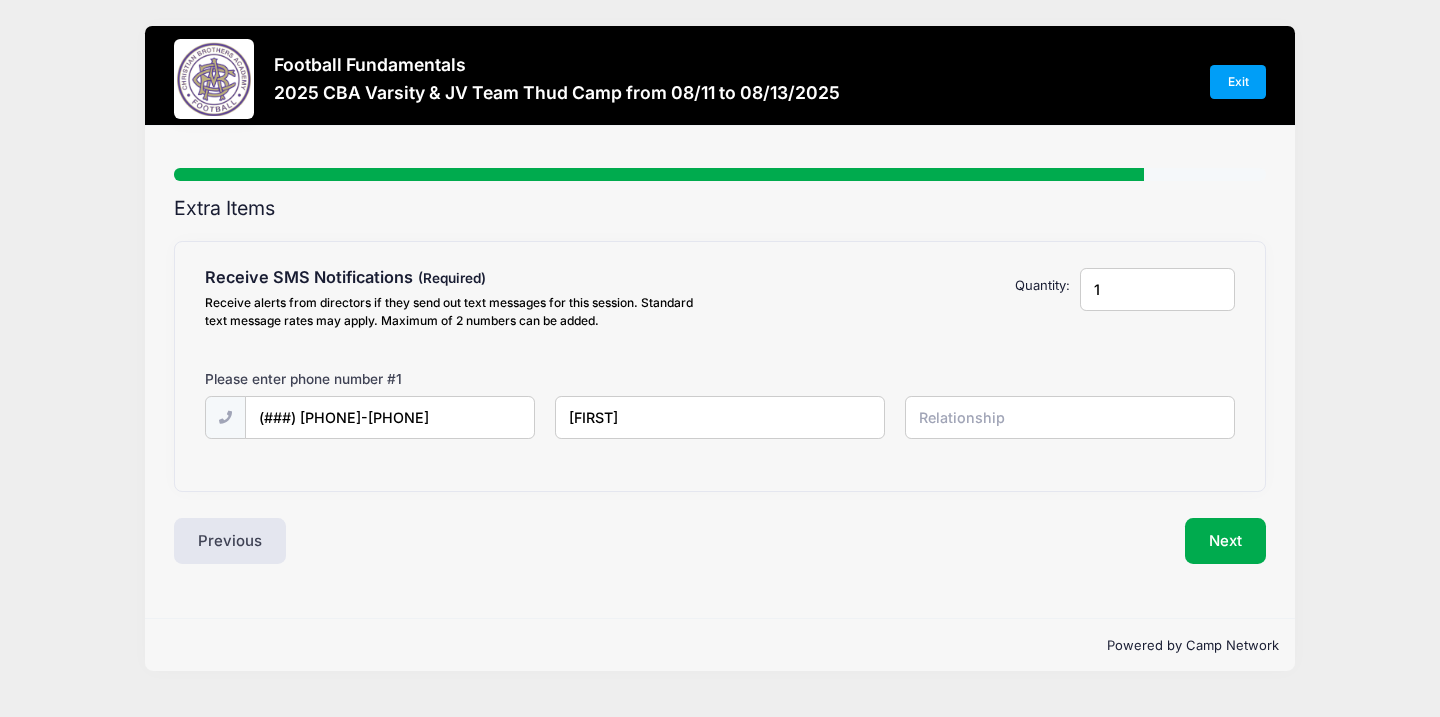 type on "[FIRST]" 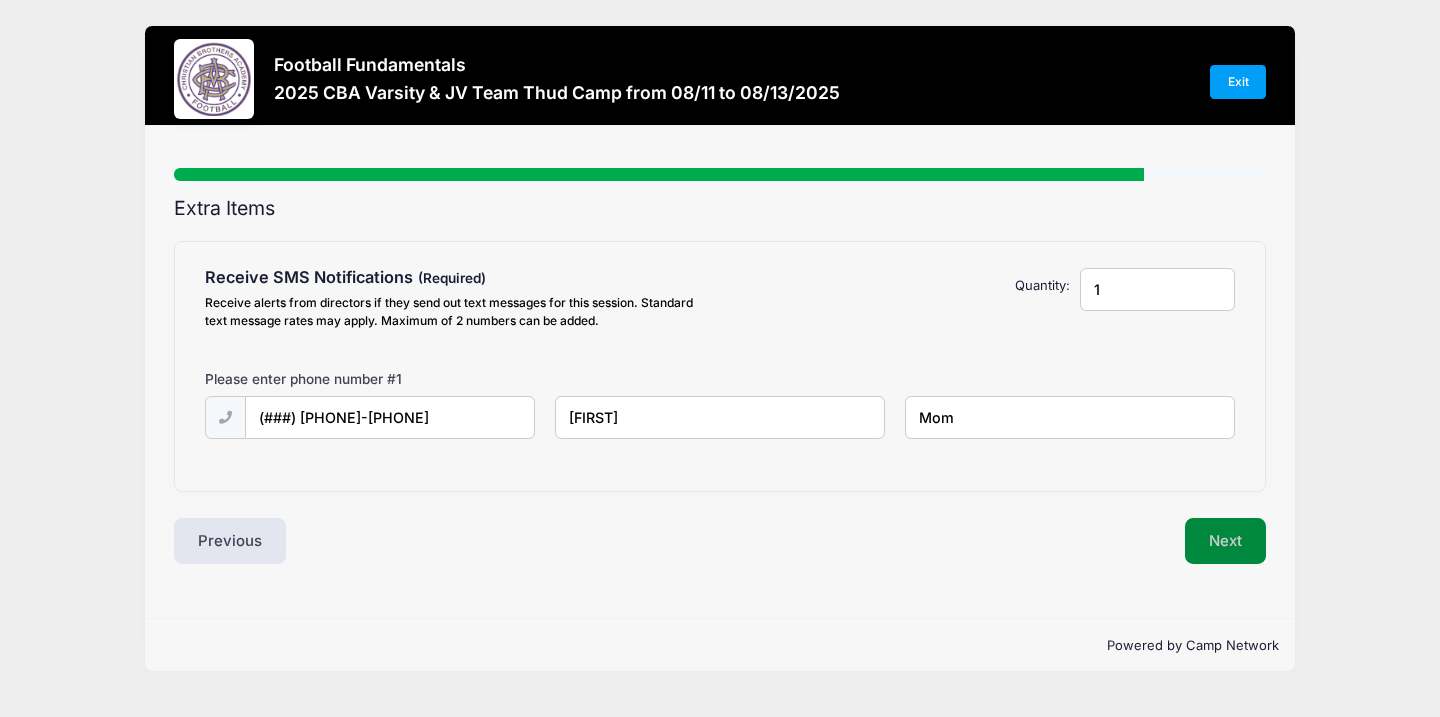 type on "Mom" 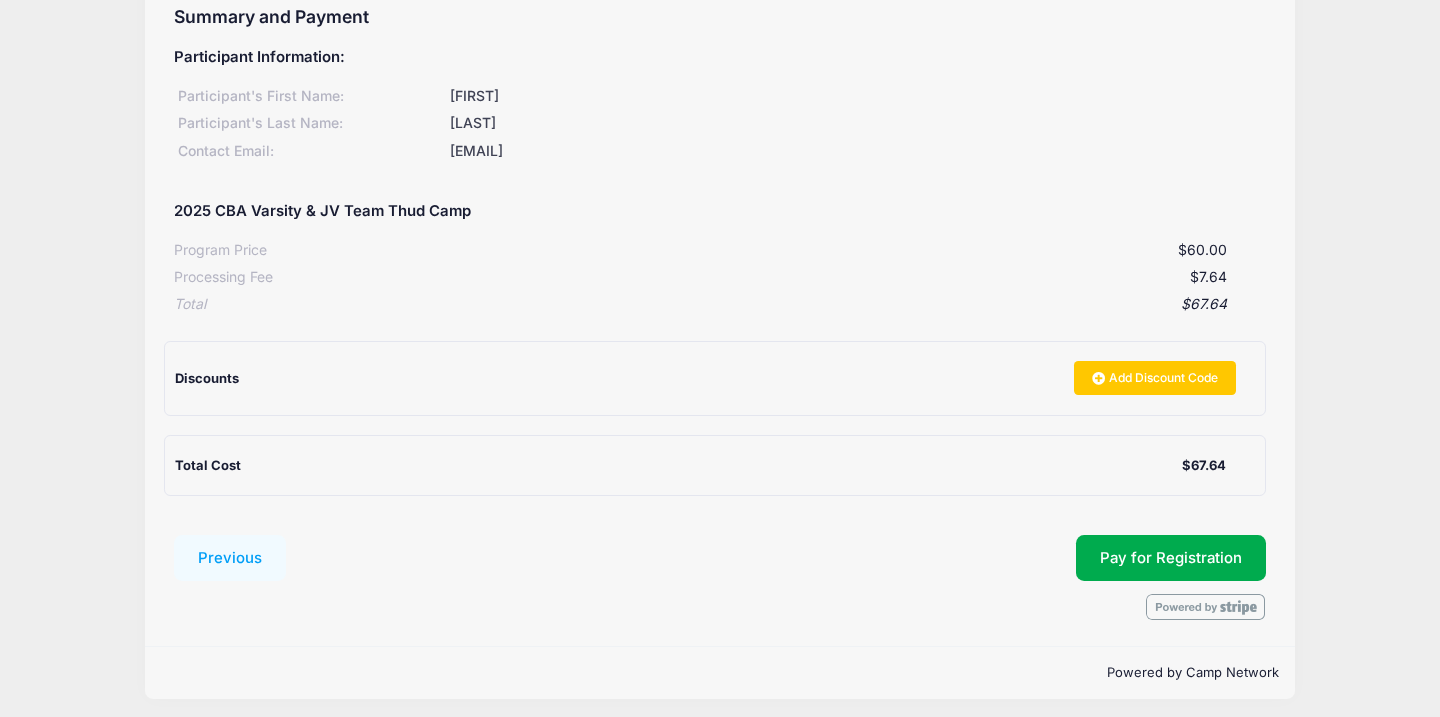 scroll, scrollTop: 189, scrollLeft: 0, axis: vertical 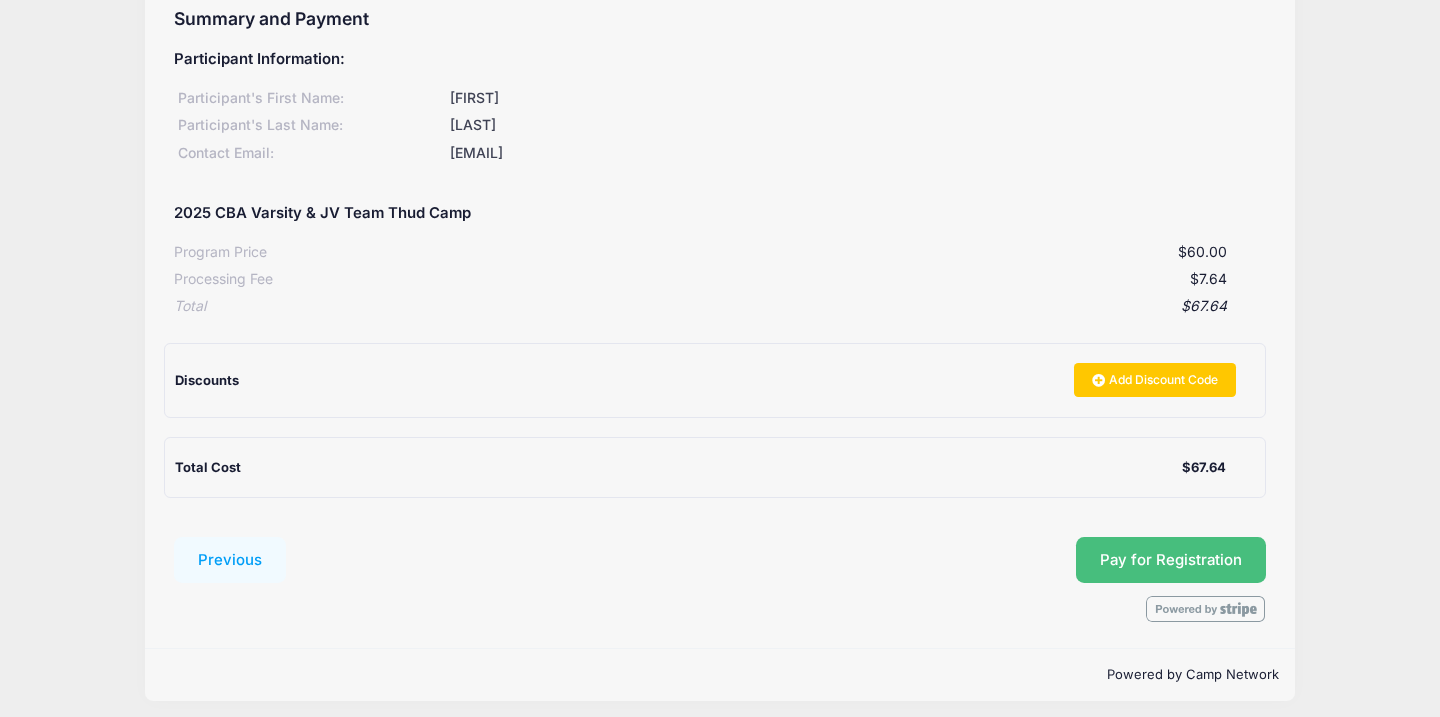 click on "Pay for Registration" at bounding box center [1171, 560] 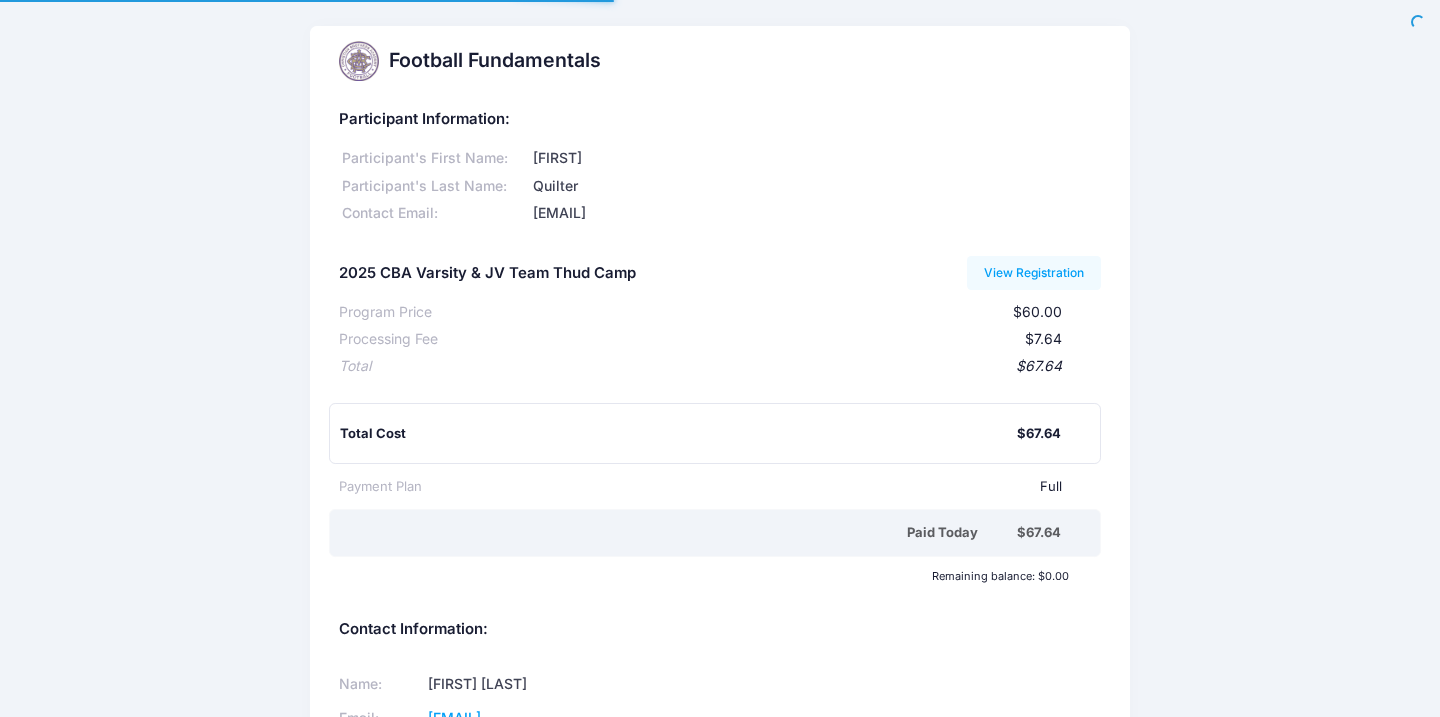 scroll, scrollTop: 0, scrollLeft: 0, axis: both 